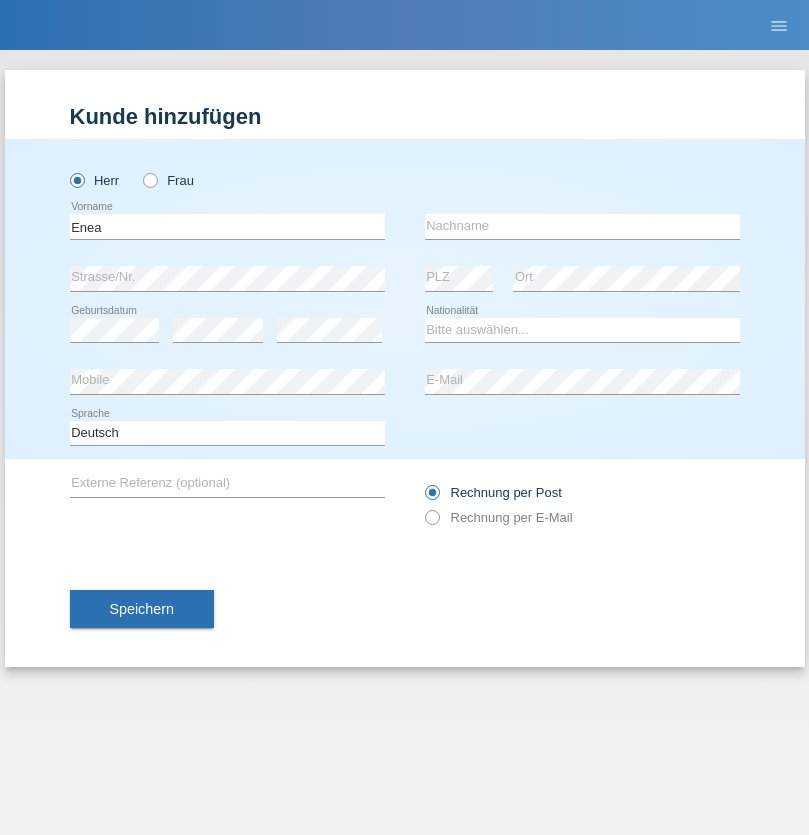 scroll, scrollTop: 0, scrollLeft: 0, axis: both 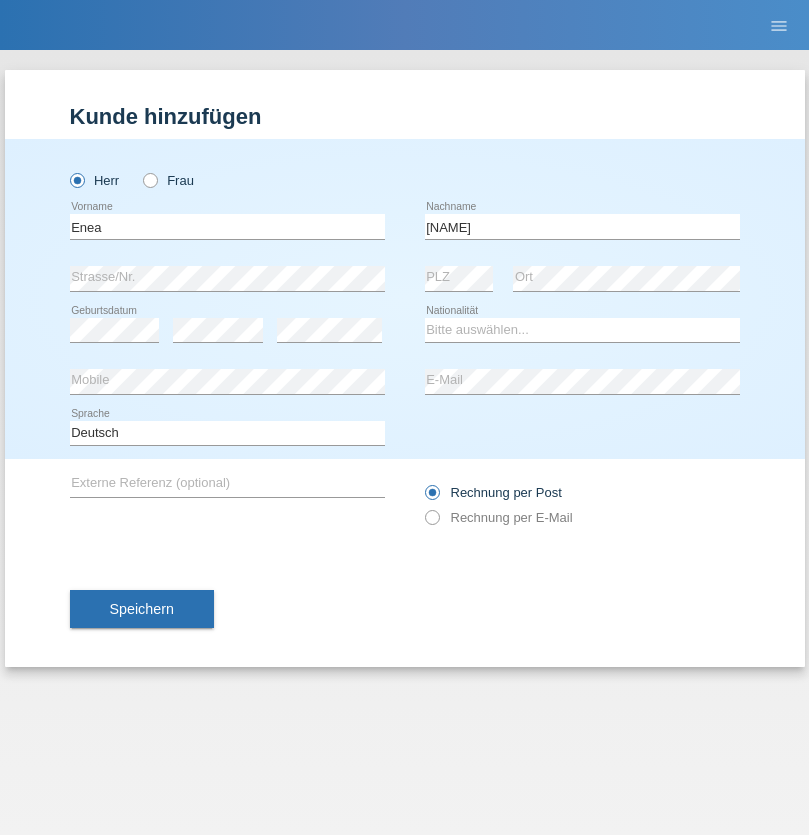 type on "Andrei" 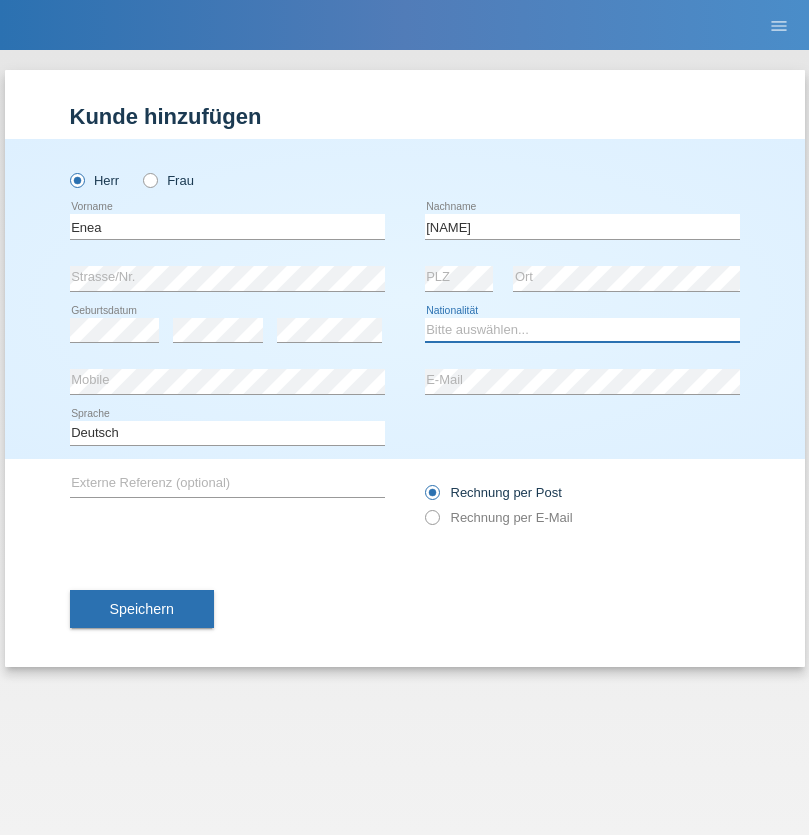 select on "OM" 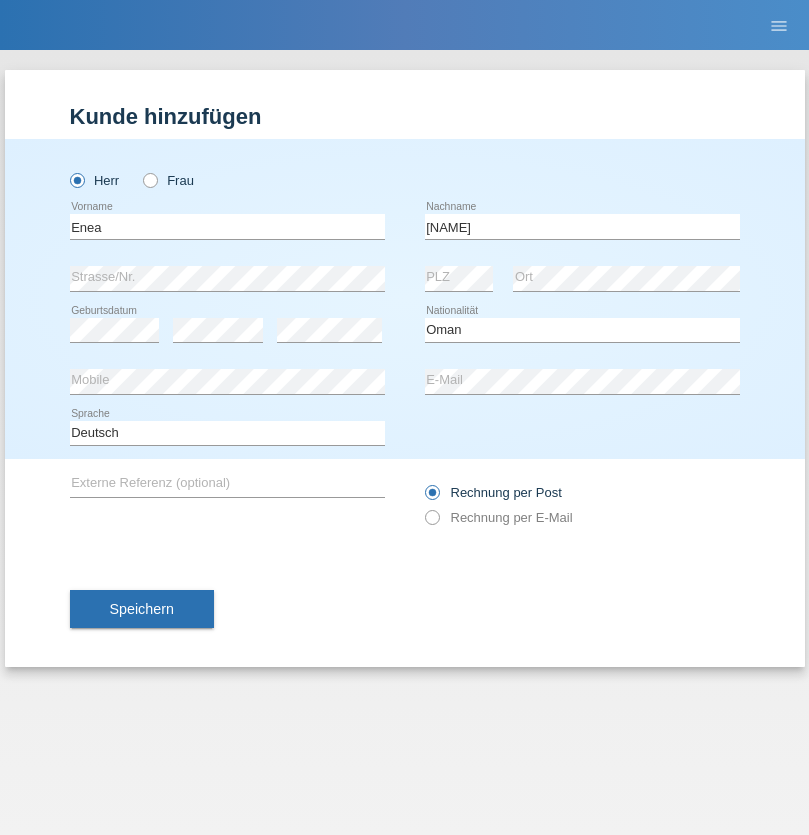 select on "C" 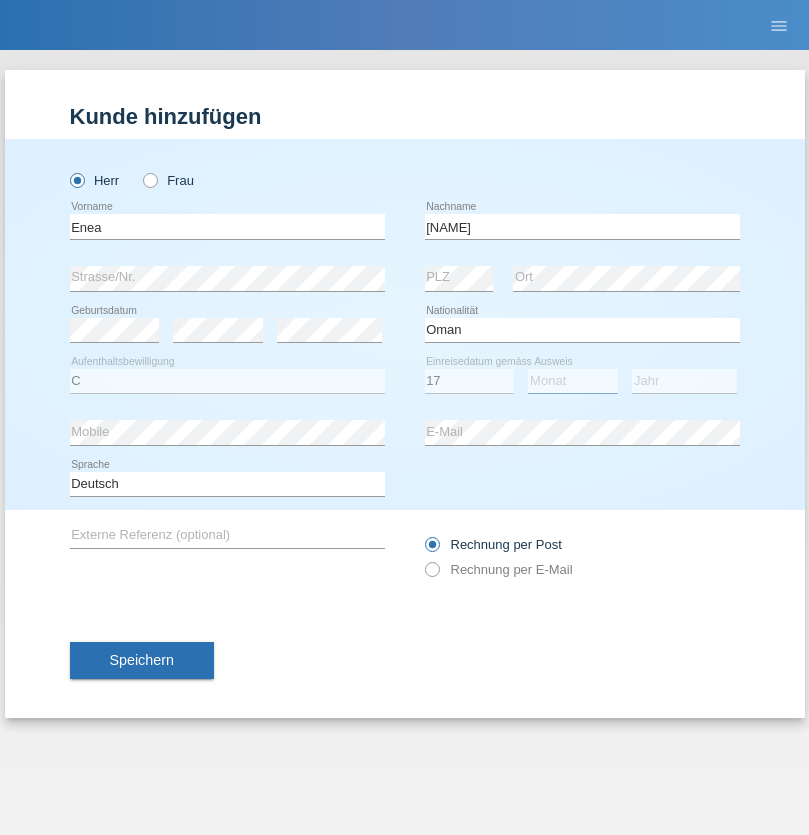 select on "06" 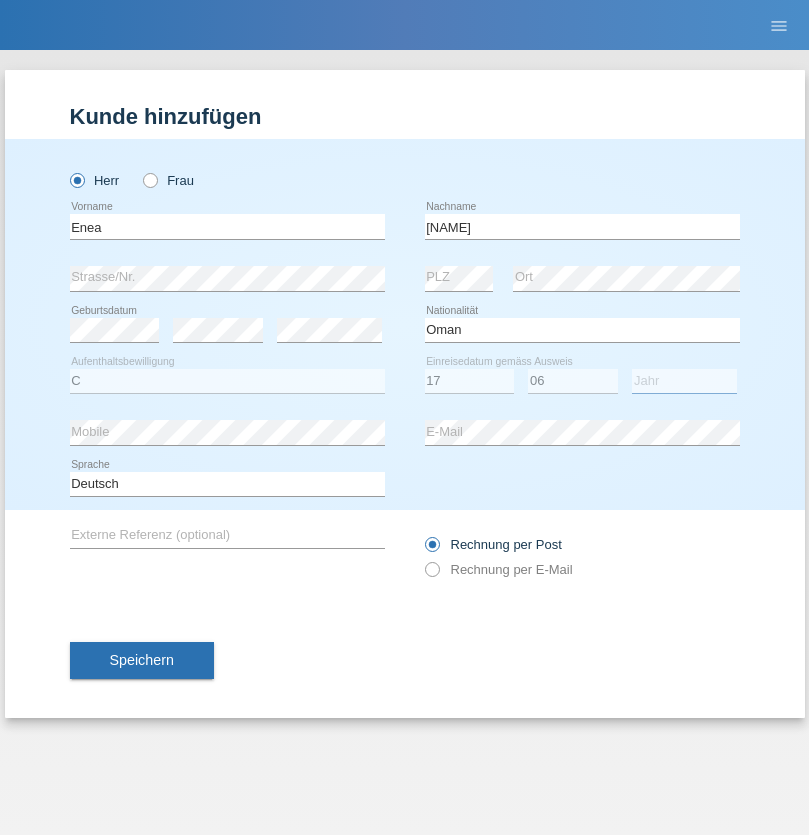 select on "2021" 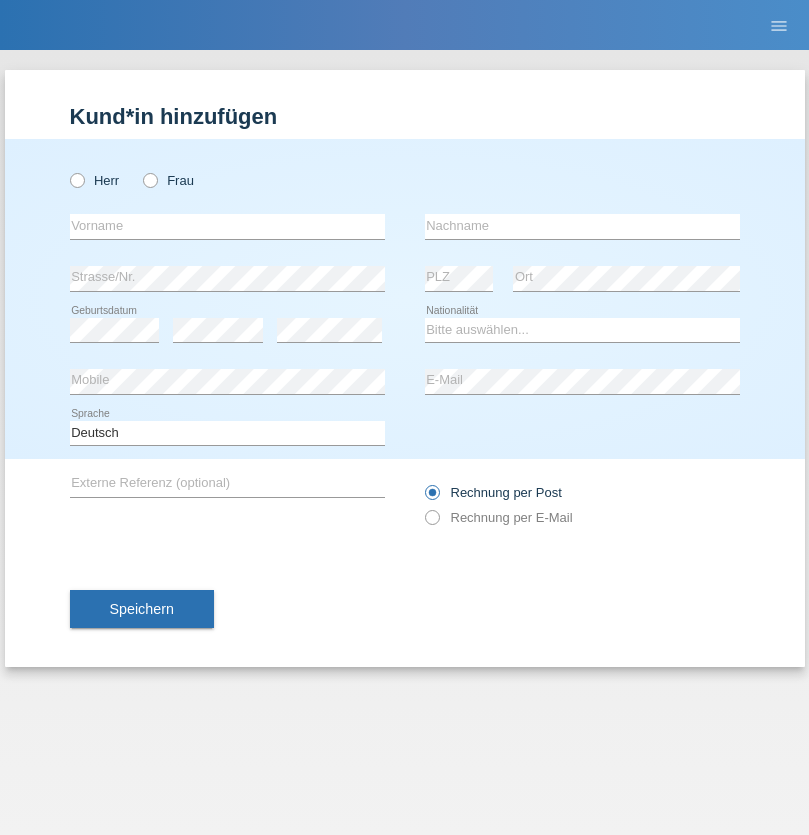 scroll, scrollTop: 0, scrollLeft: 0, axis: both 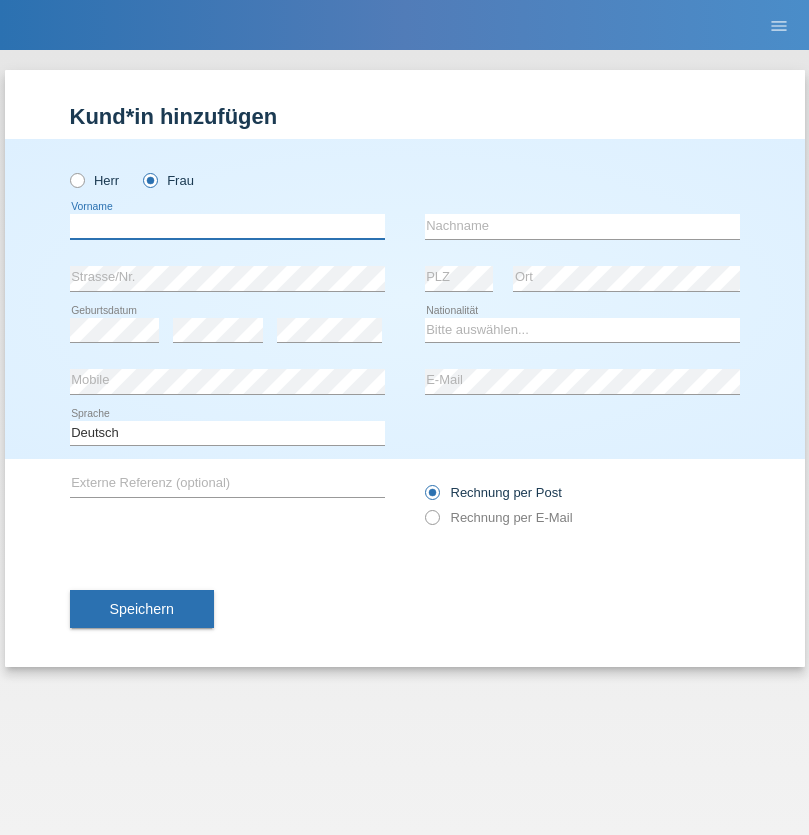 click at bounding box center (227, 226) 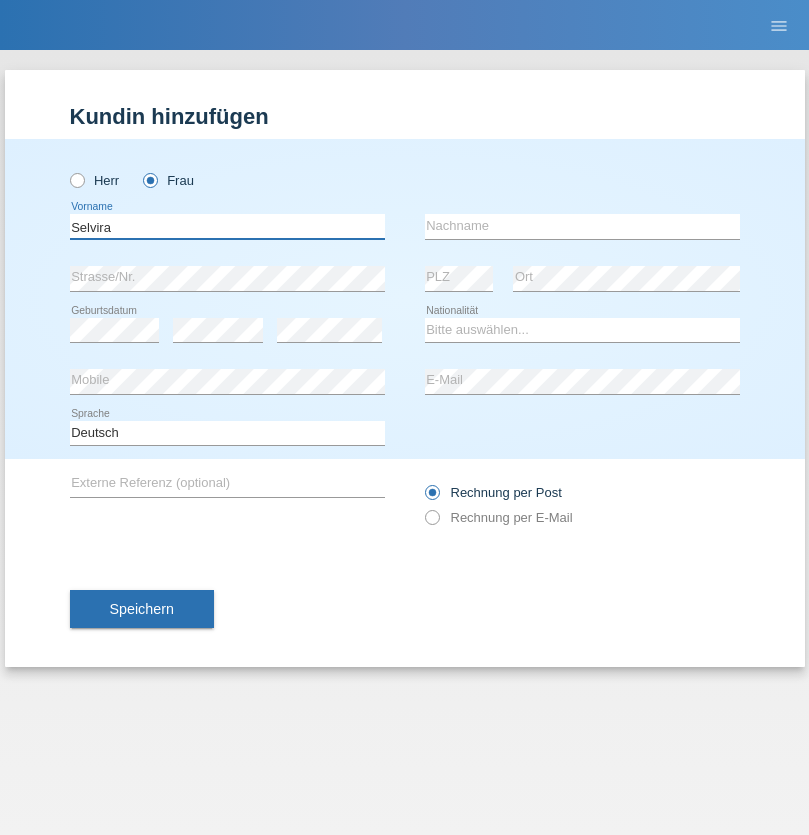 type on "Selvira" 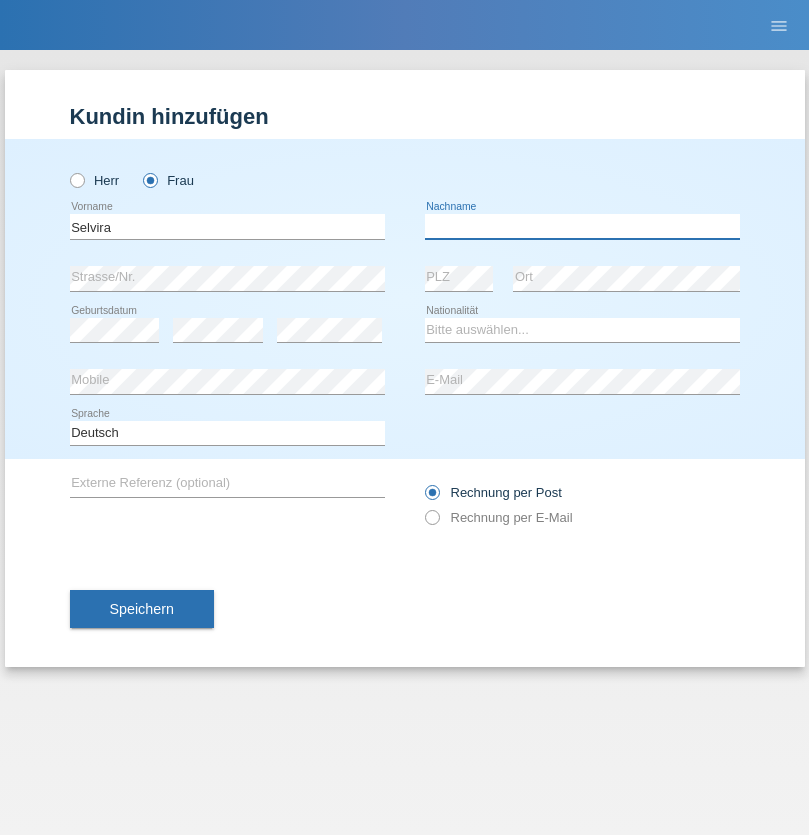 click at bounding box center [582, 226] 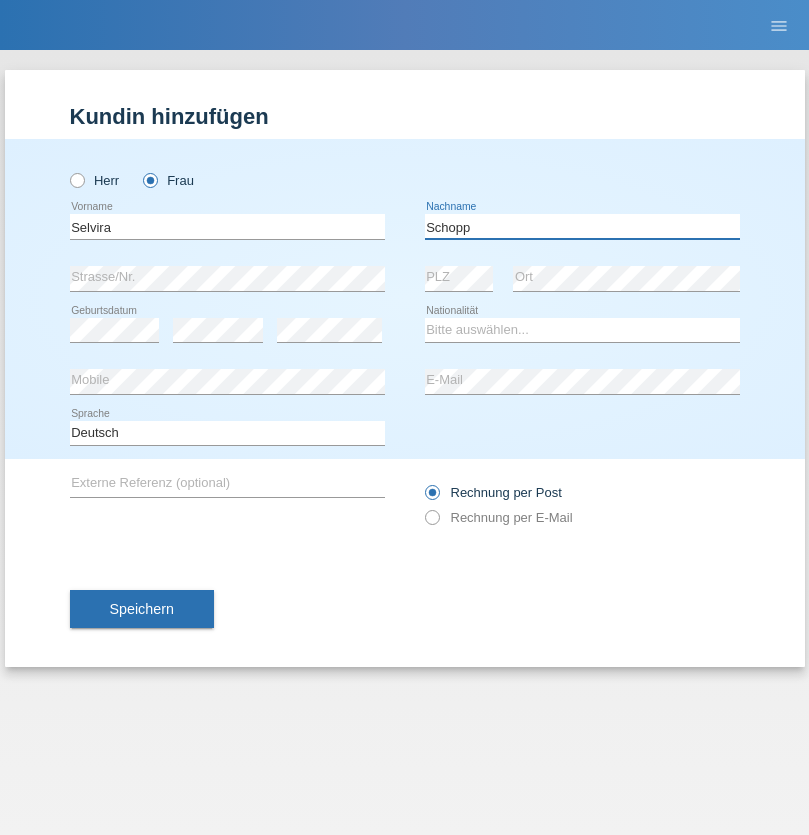 type on "Schopp" 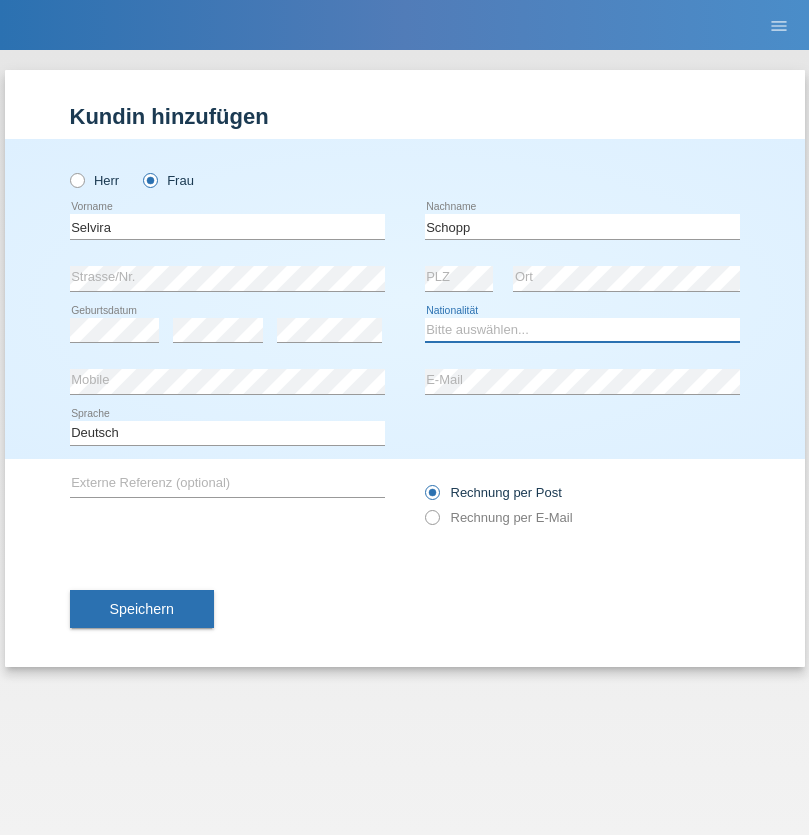 select on "CH" 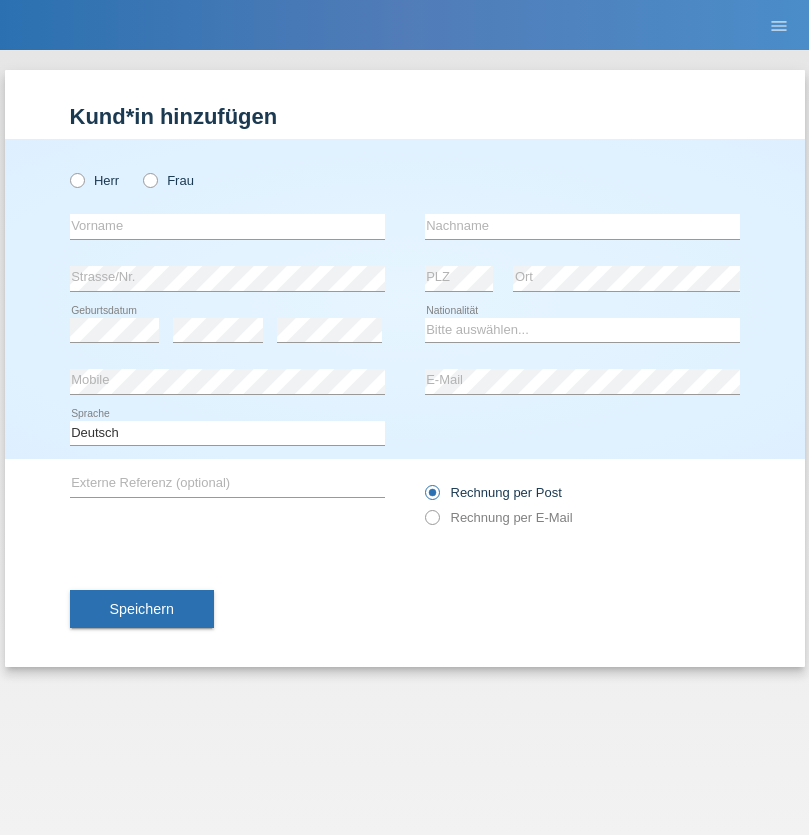 scroll, scrollTop: 0, scrollLeft: 0, axis: both 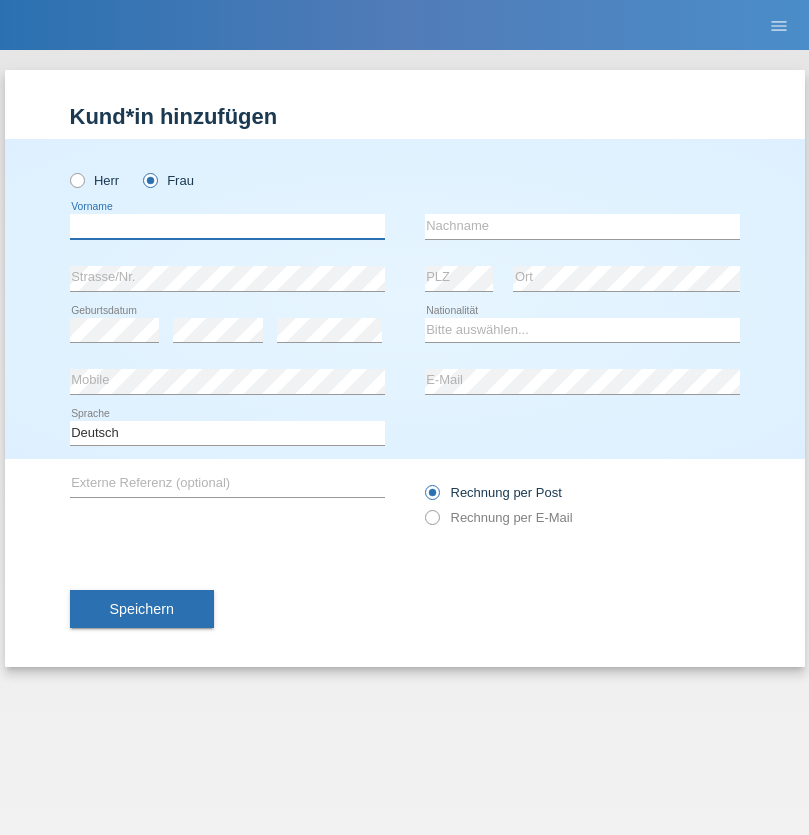 click at bounding box center [227, 226] 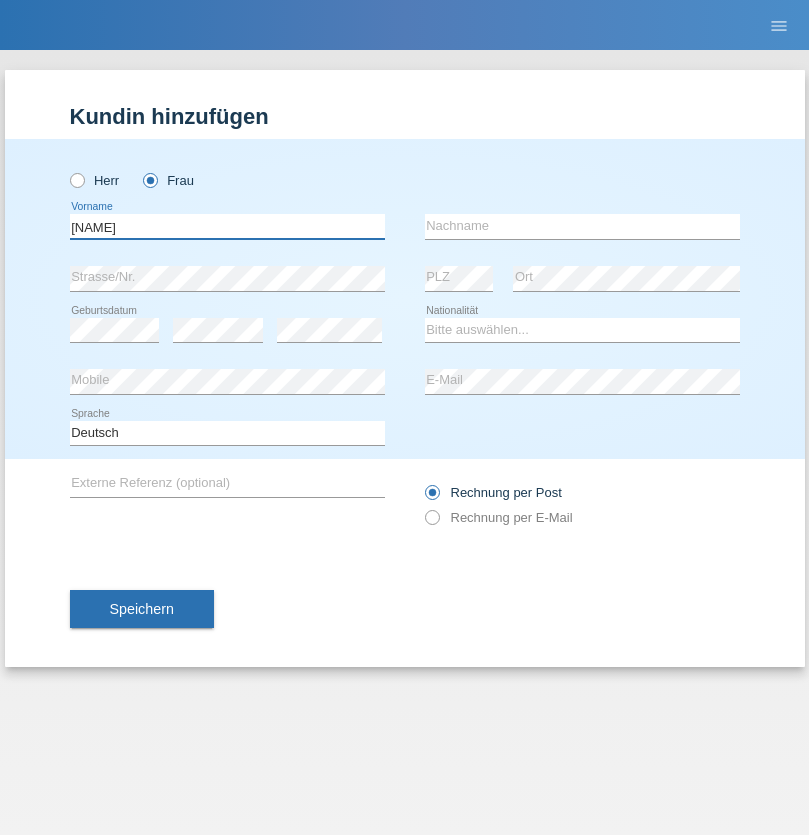 type on "[NAME]" 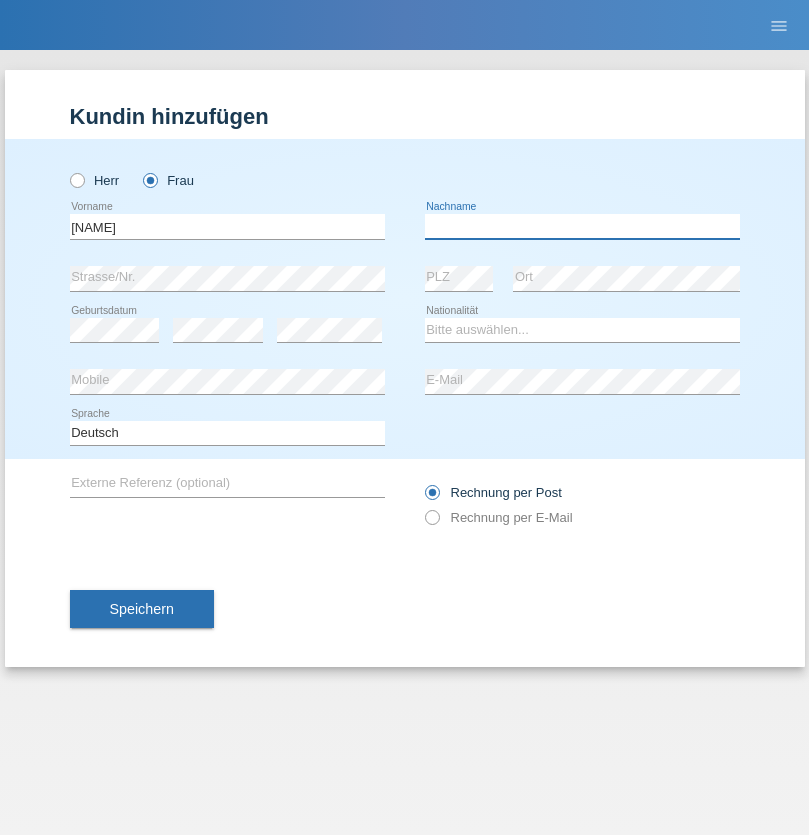 click at bounding box center (582, 226) 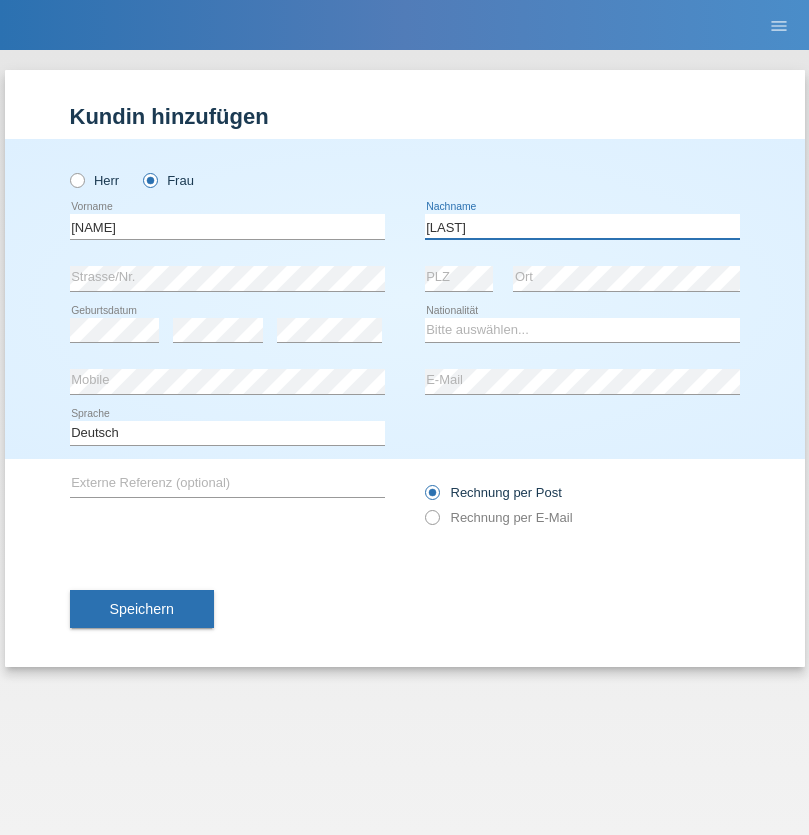 type on "[LAST]" 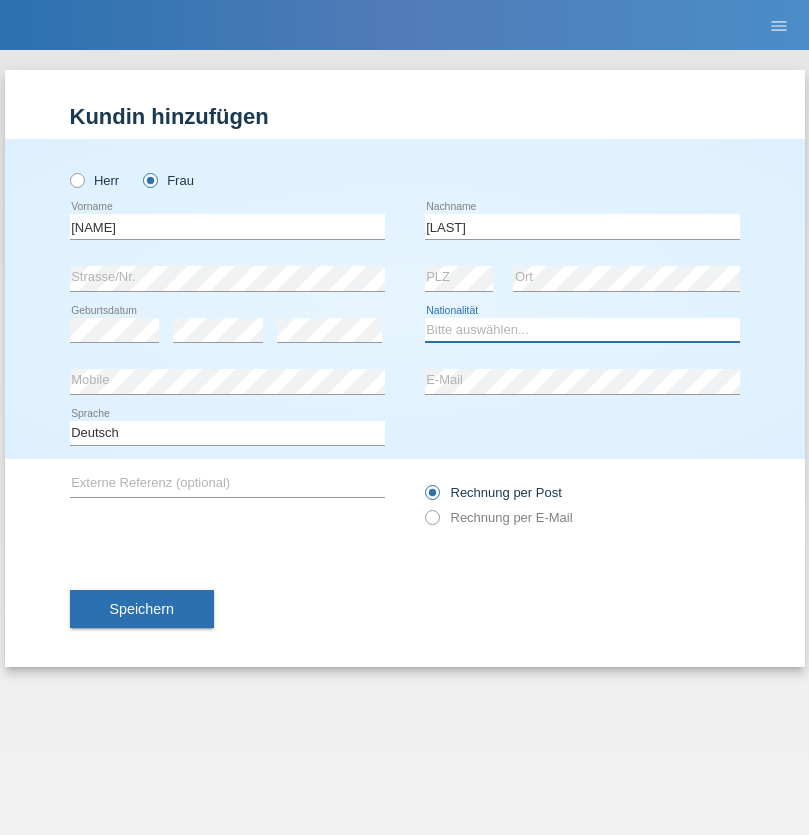 select on "SK" 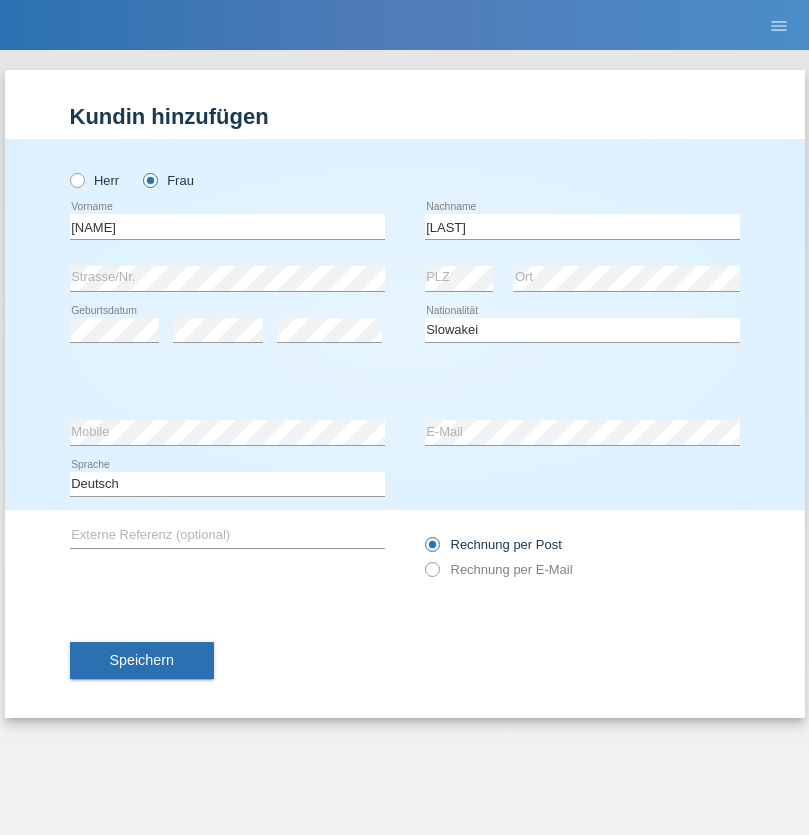 select on "C" 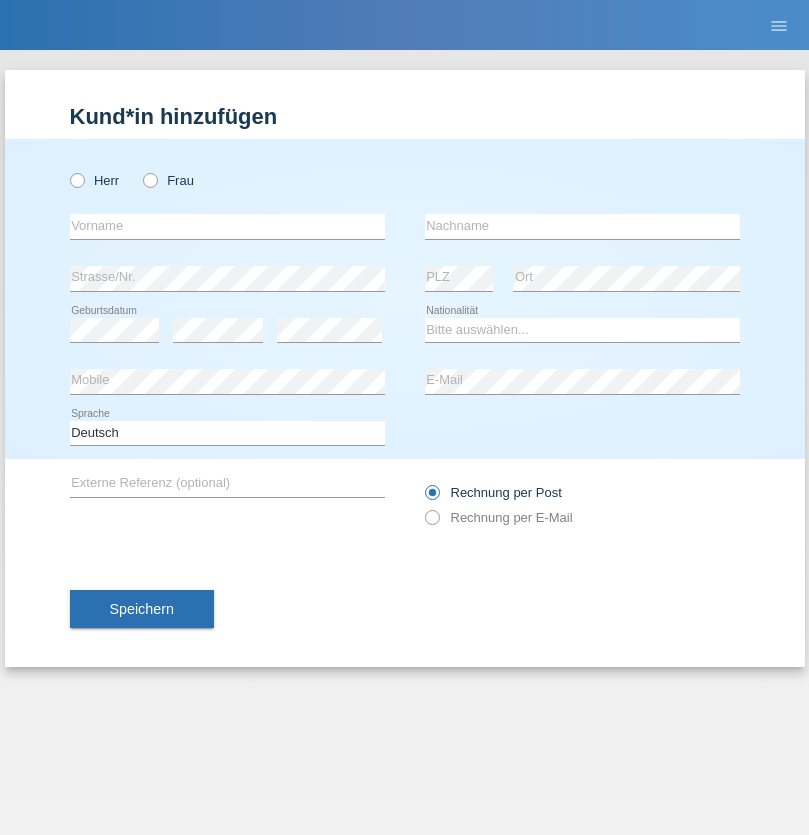 scroll, scrollTop: 0, scrollLeft: 0, axis: both 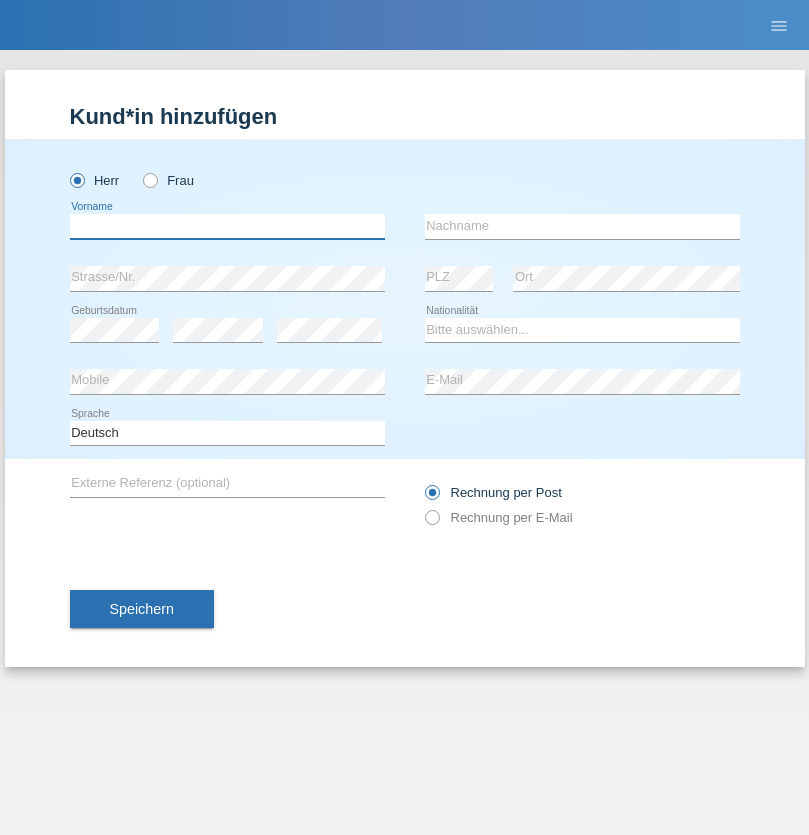 click at bounding box center (227, 226) 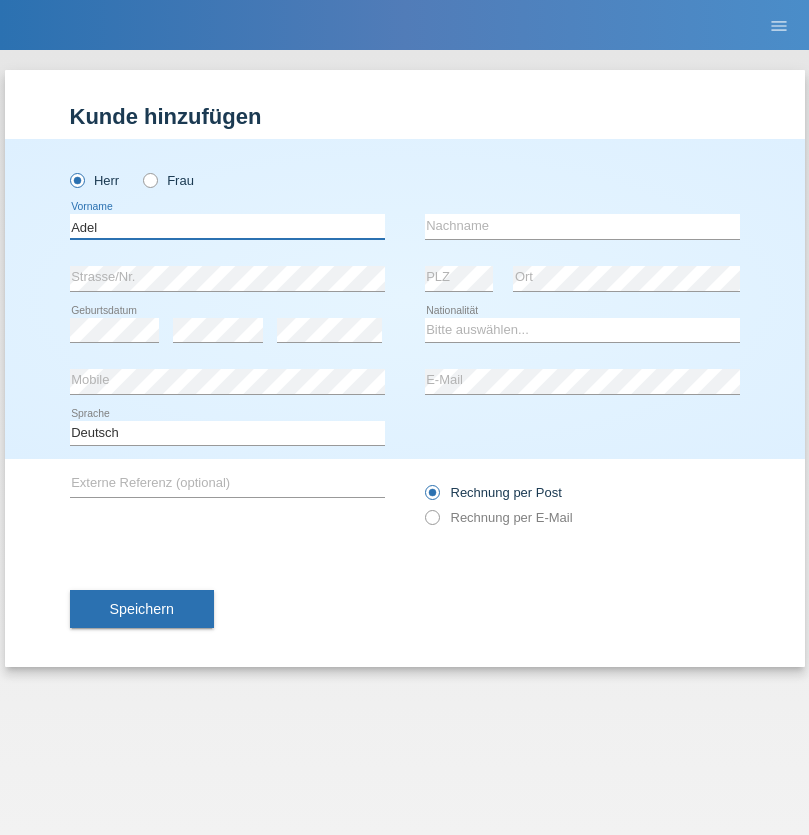 type on "Adel" 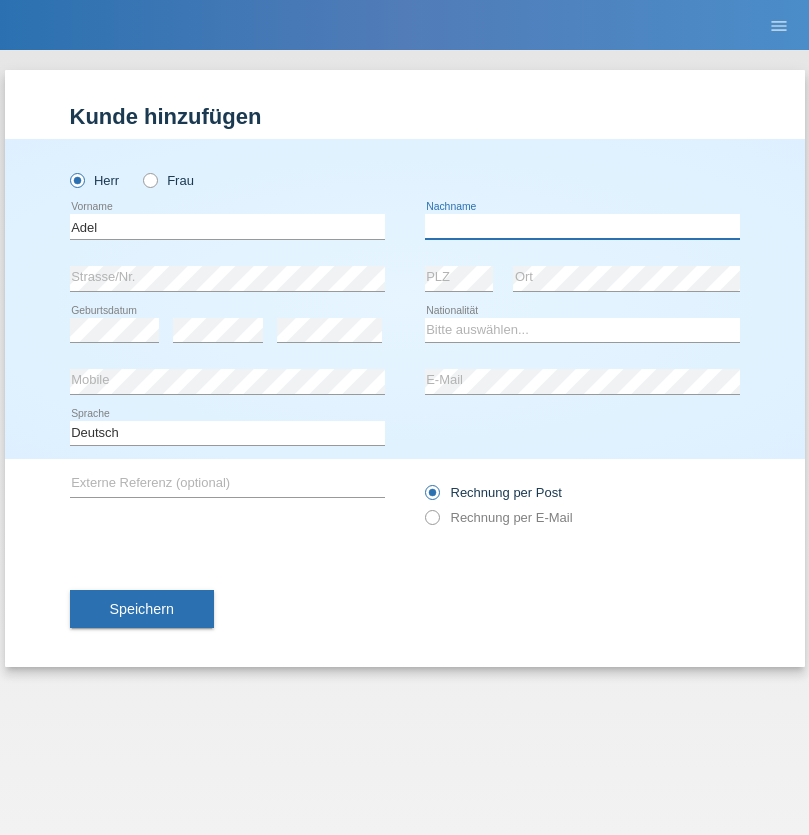 click at bounding box center (582, 226) 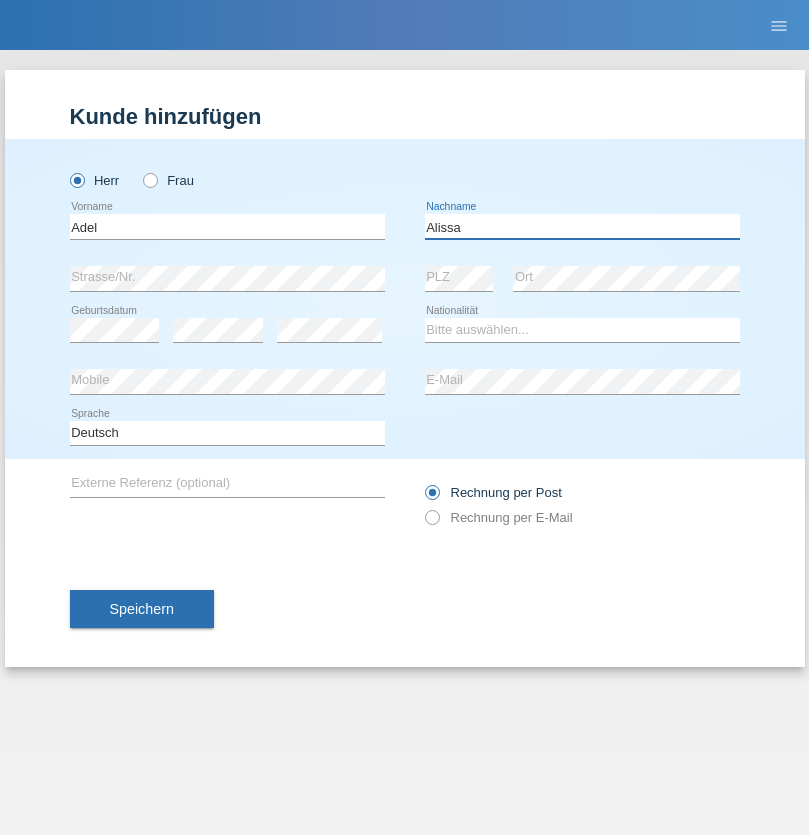 type on "Alissa" 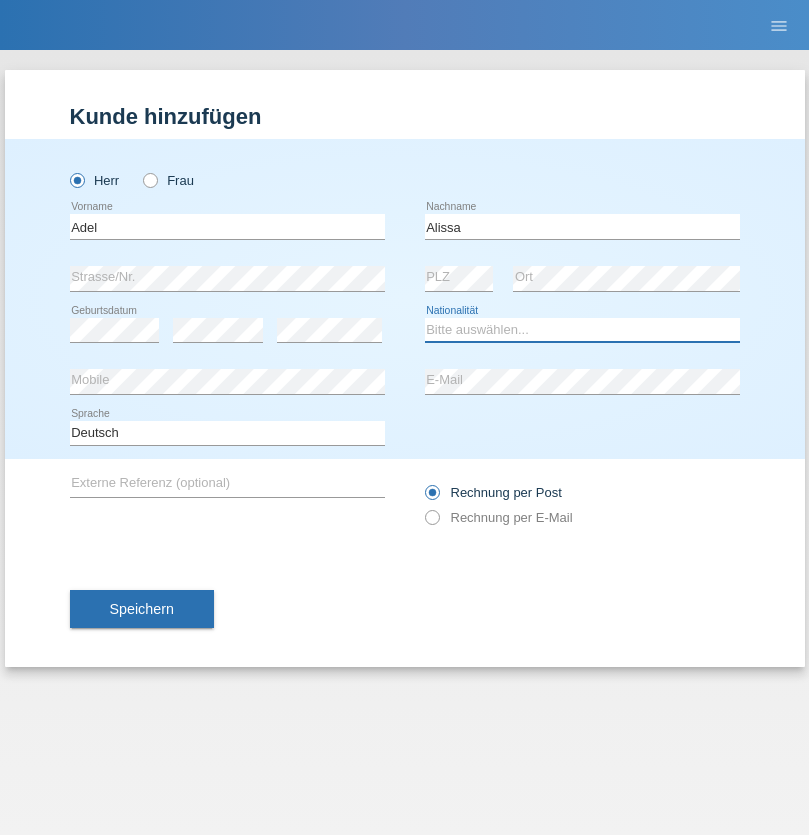 select on "SY" 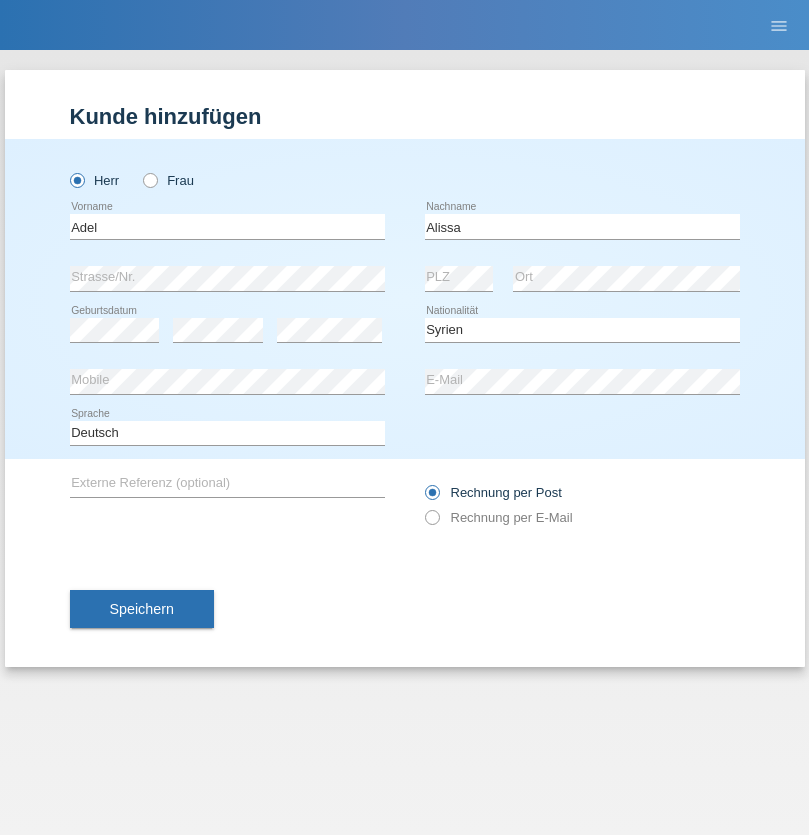 select on "C" 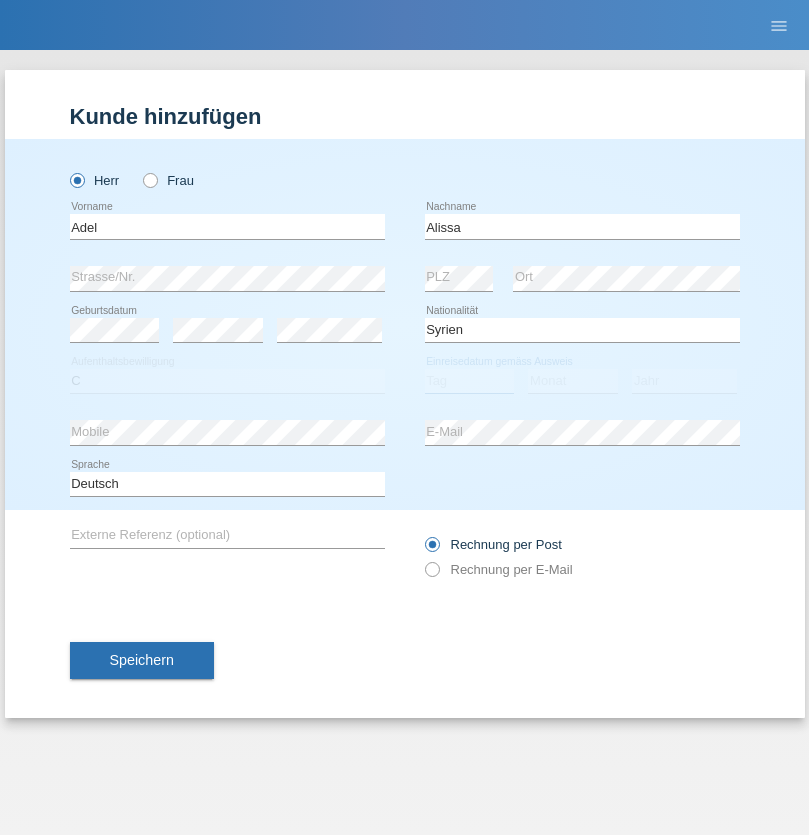select on "20" 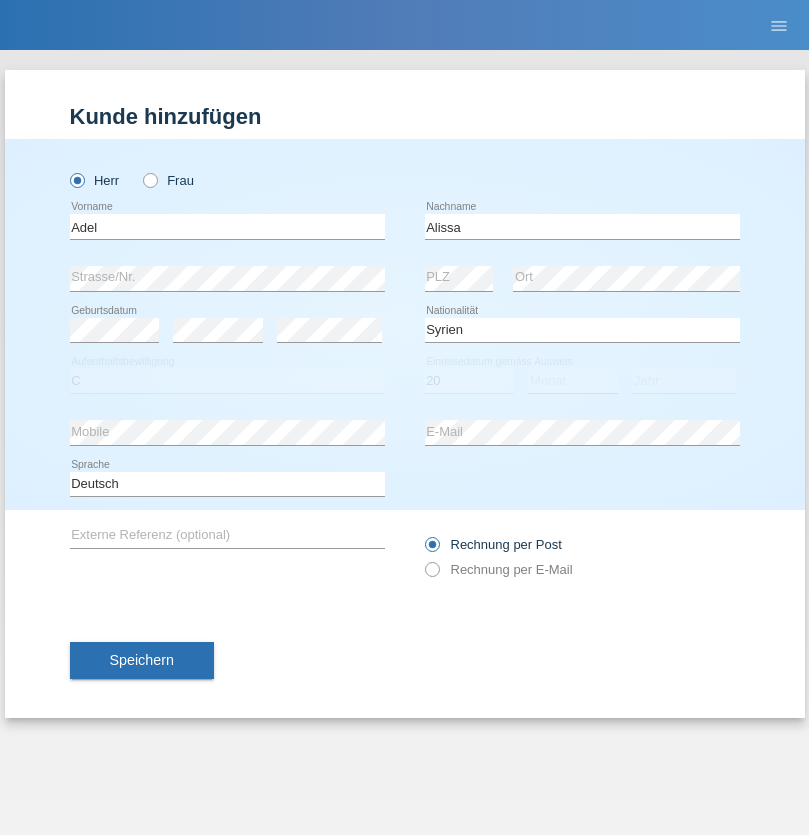 select on "09" 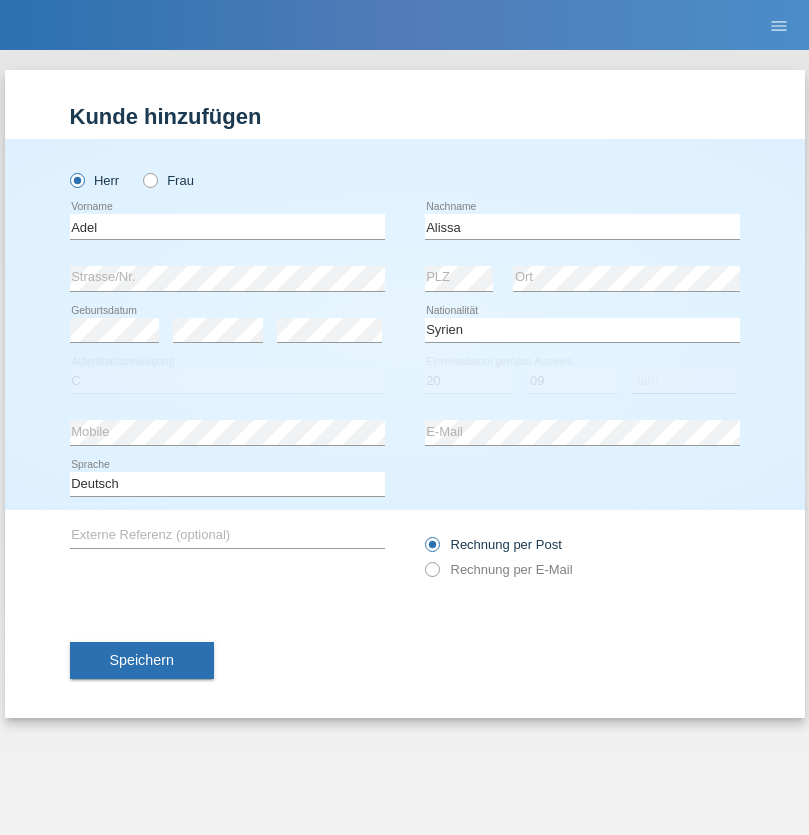 select on "2018" 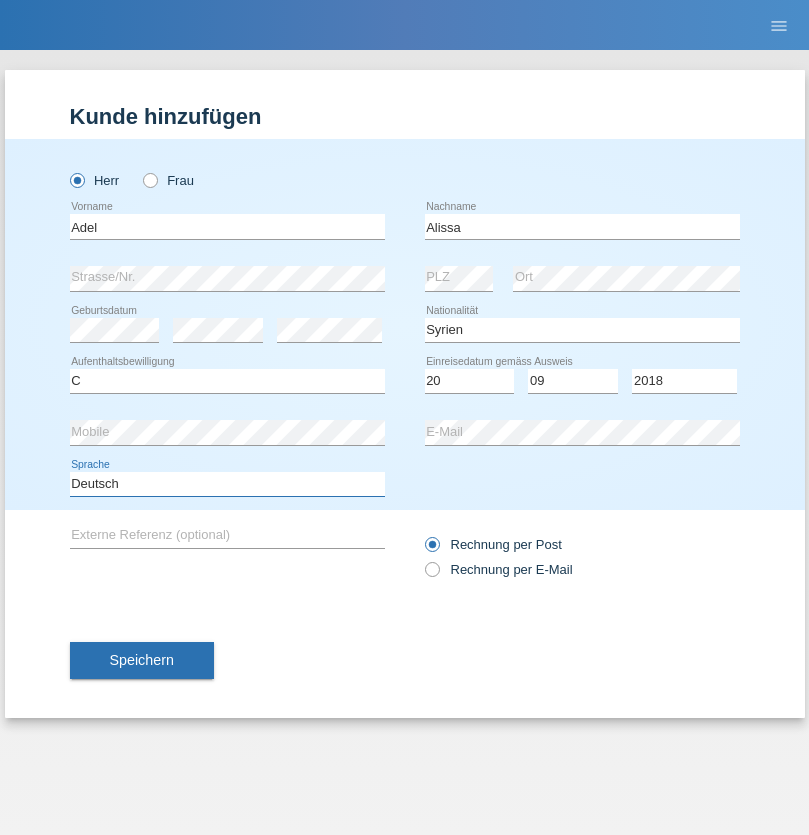 select on "en" 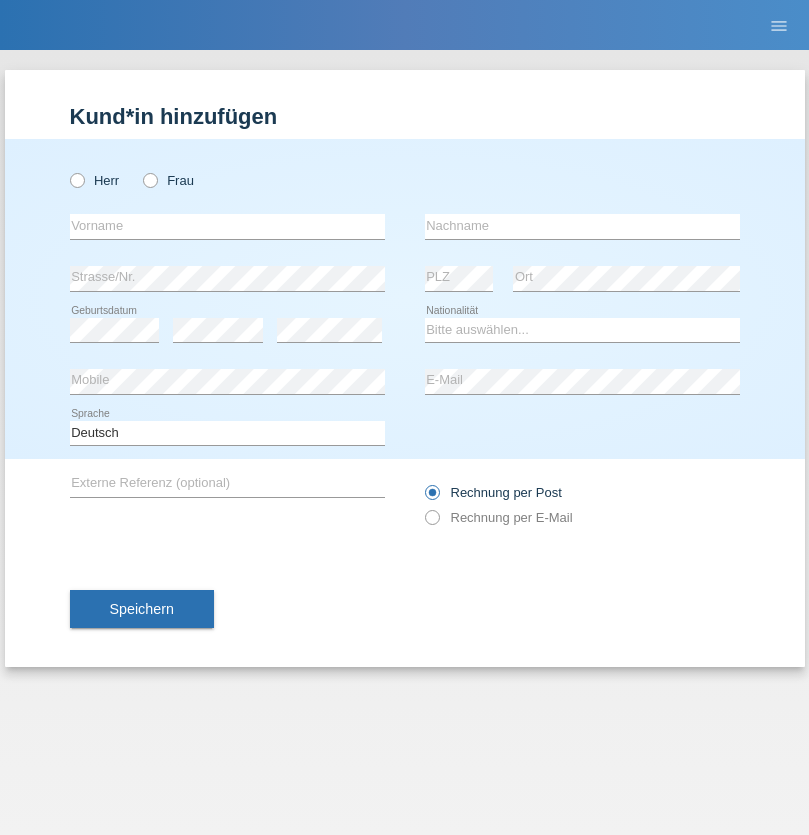 scroll, scrollTop: 0, scrollLeft: 0, axis: both 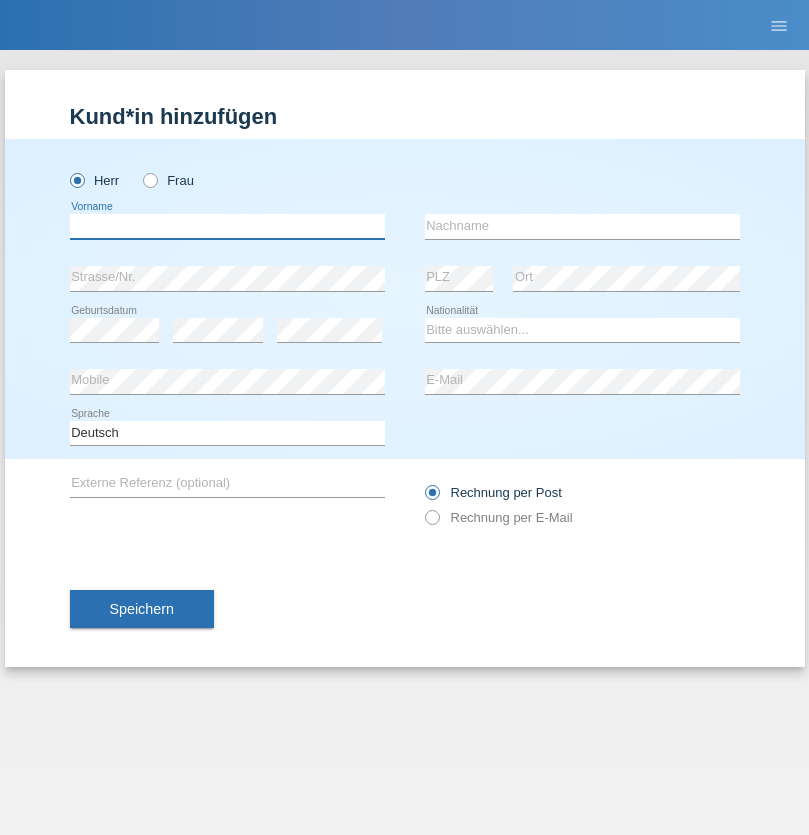 click at bounding box center (227, 226) 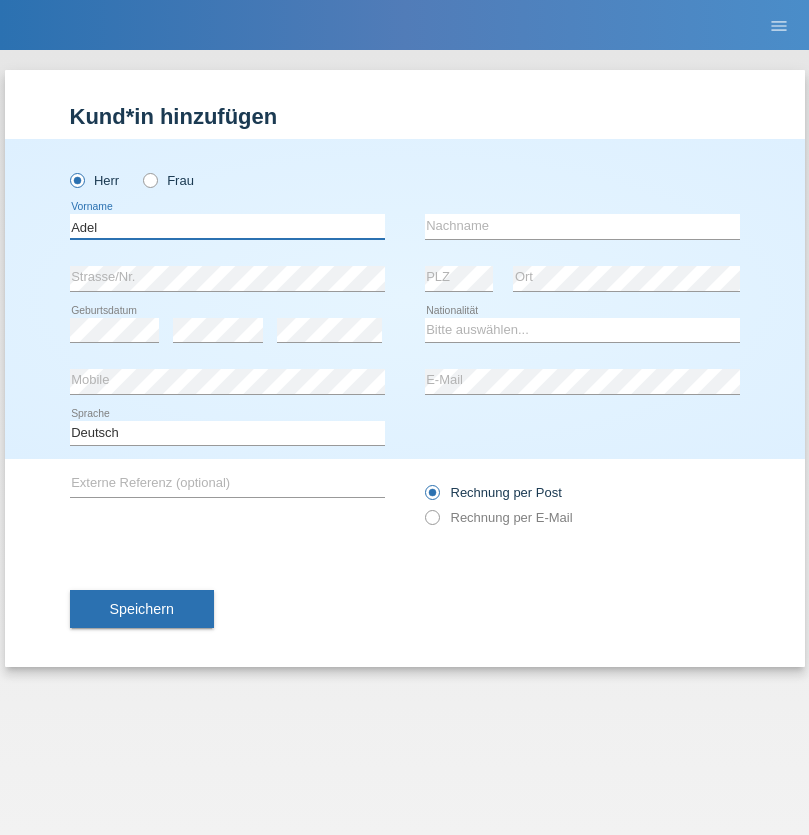 type on "Adel" 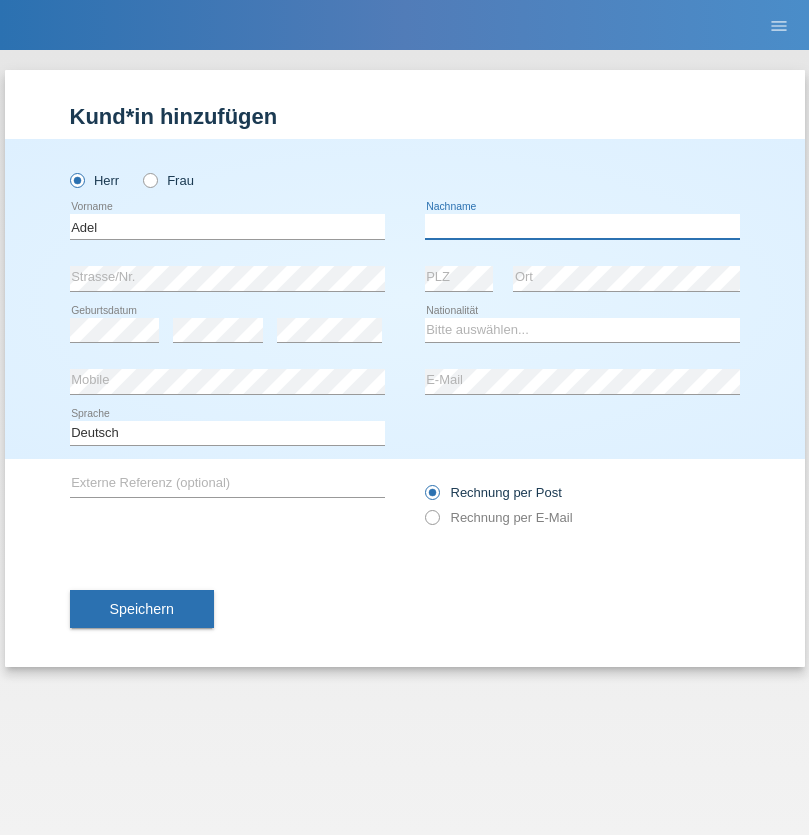 click at bounding box center (582, 226) 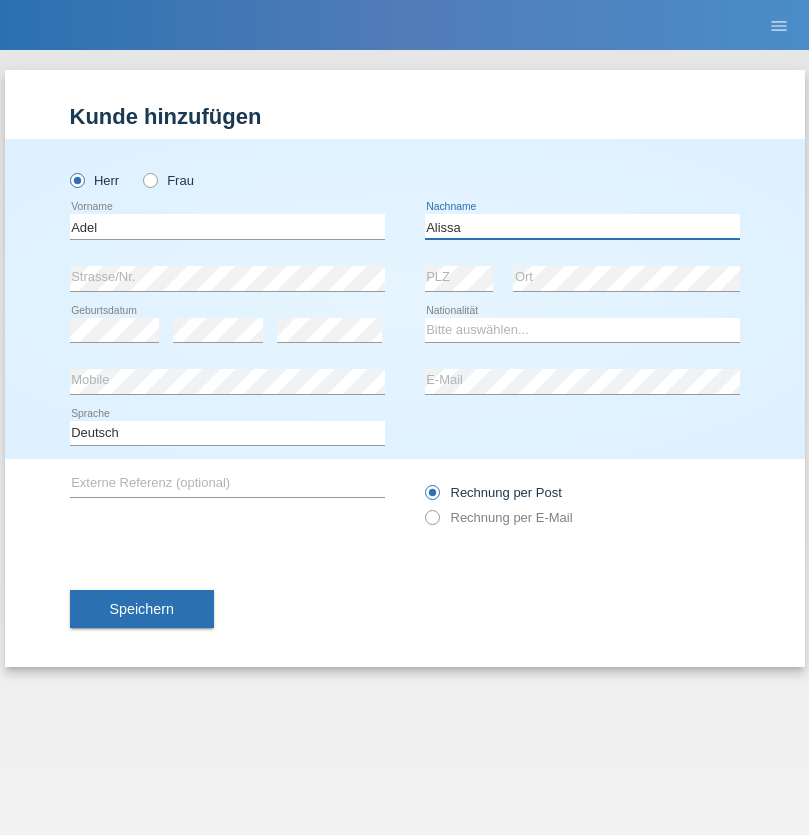 type on "Alissa" 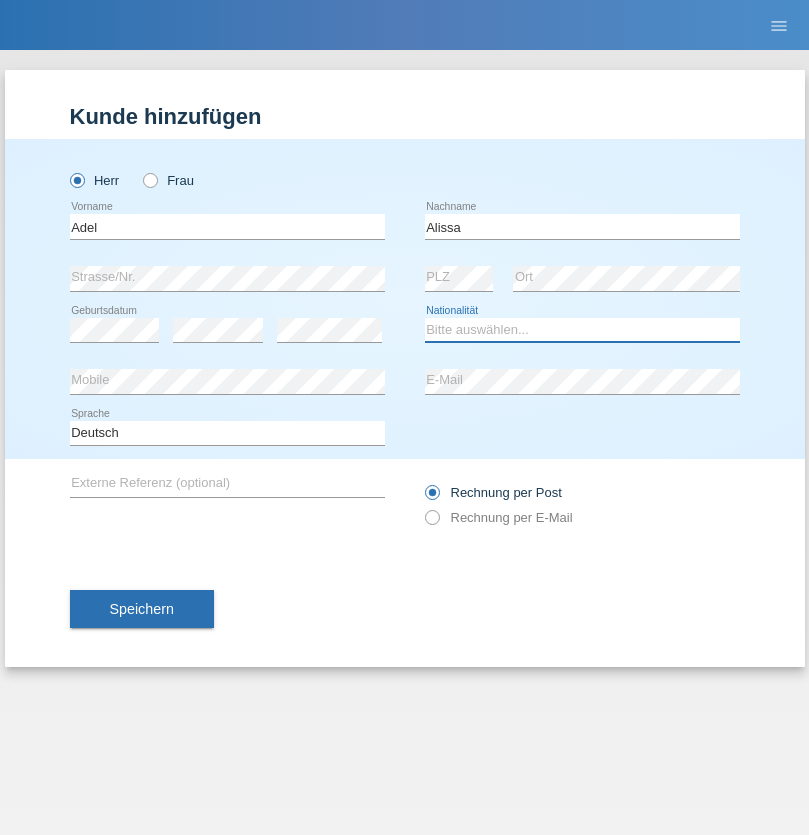 select on "SY" 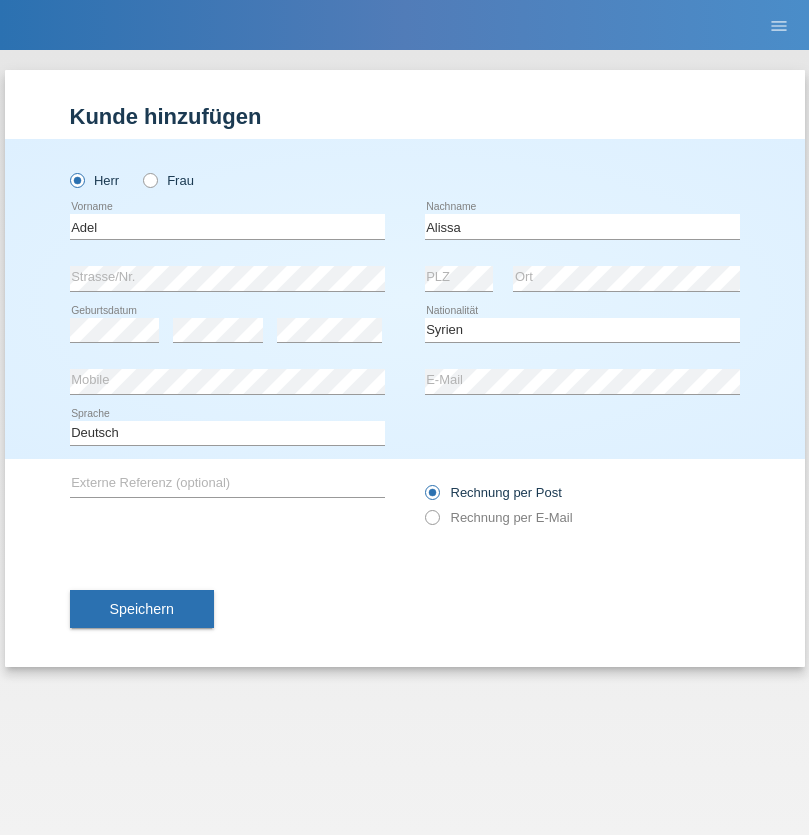 select on "C" 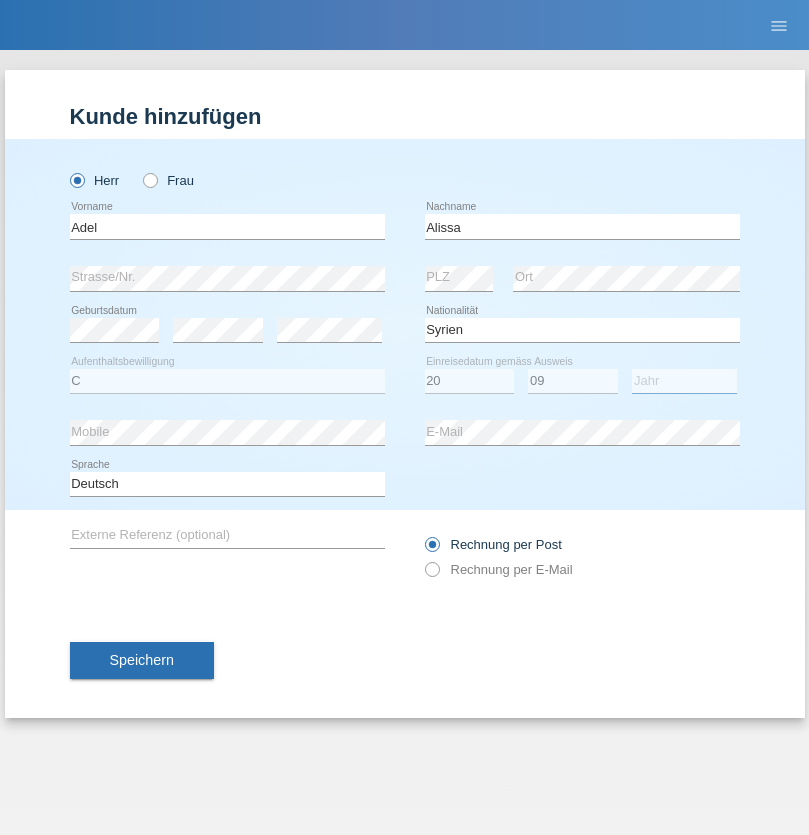 select on "2018" 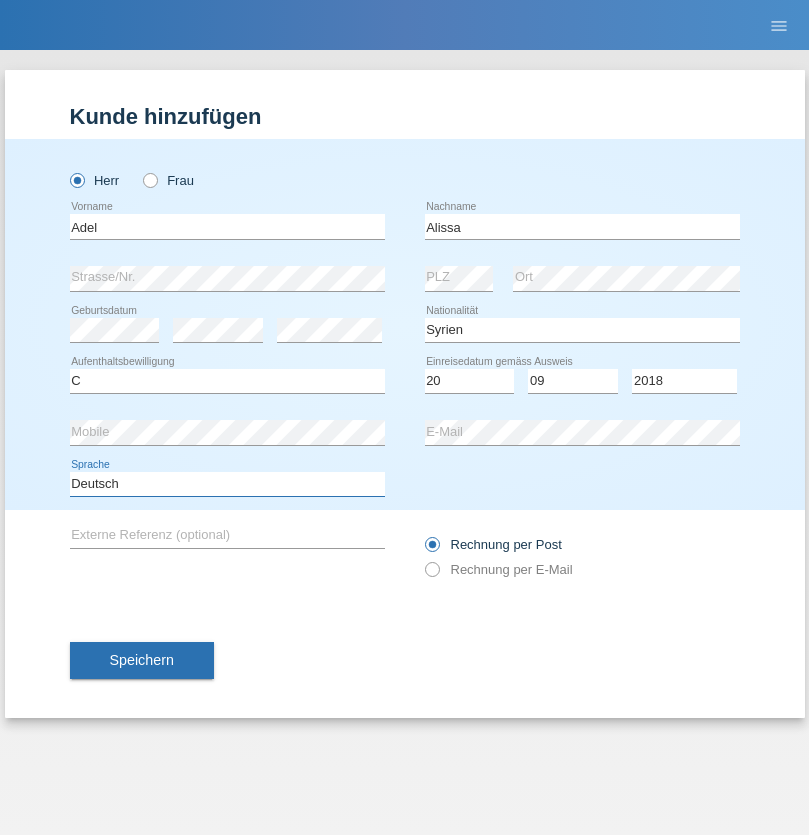 select on "en" 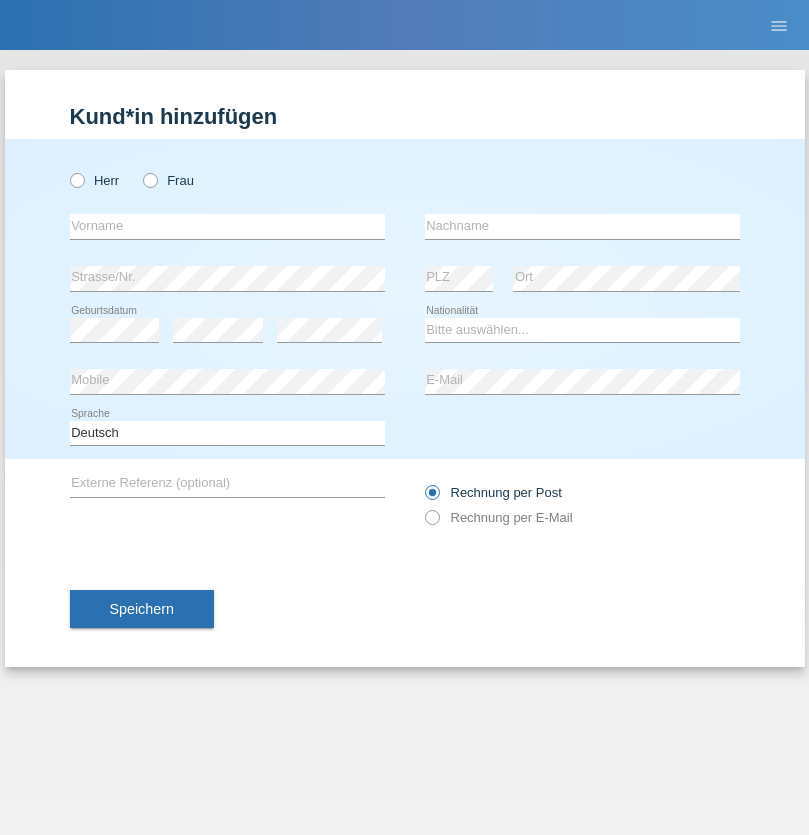 scroll, scrollTop: 0, scrollLeft: 0, axis: both 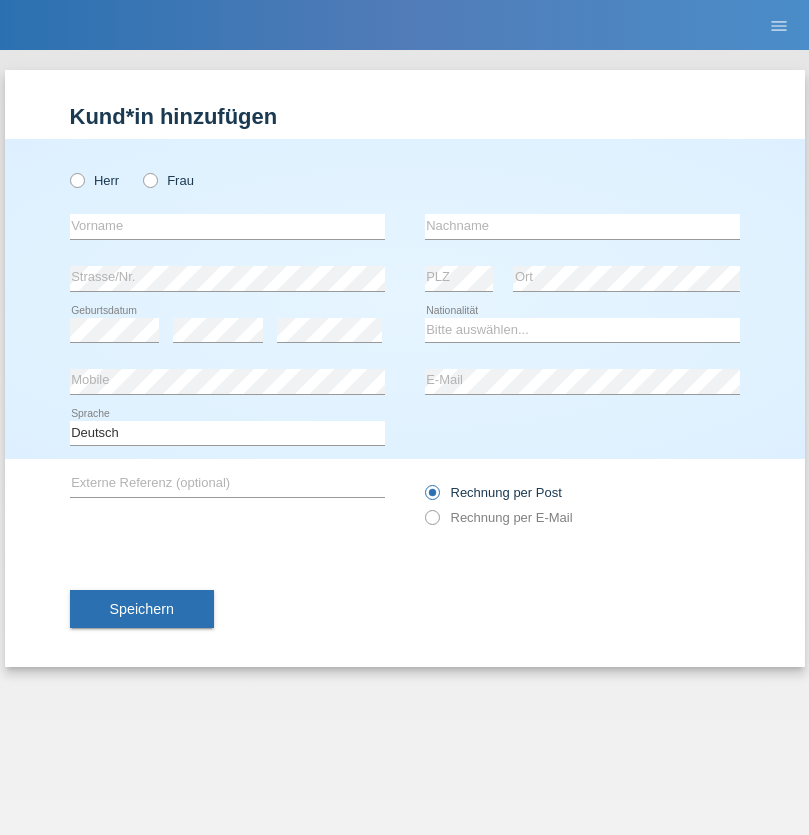 radio on "true" 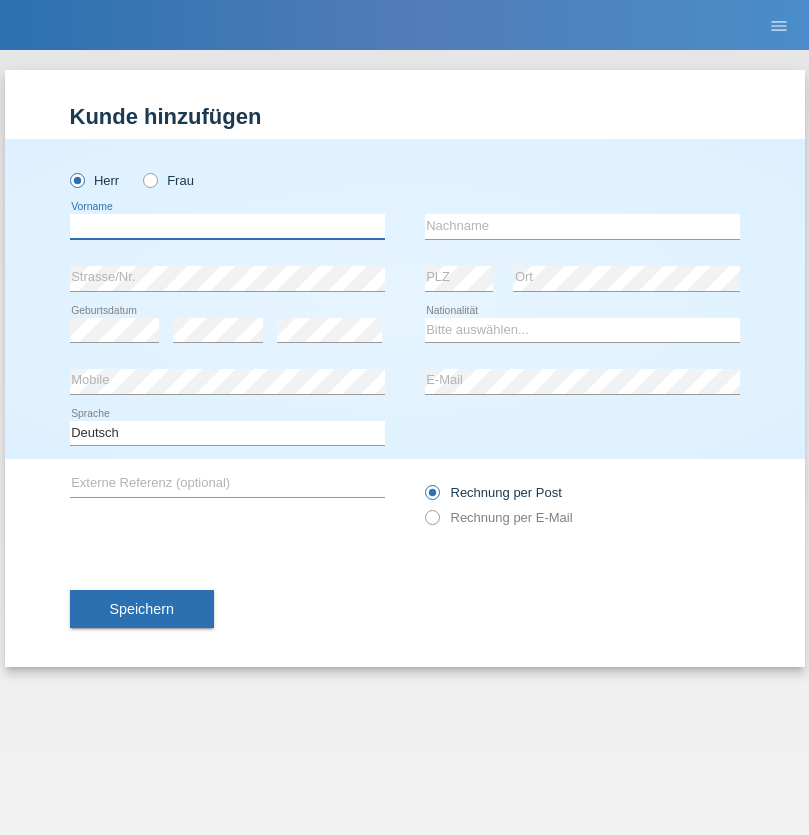 click at bounding box center [227, 226] 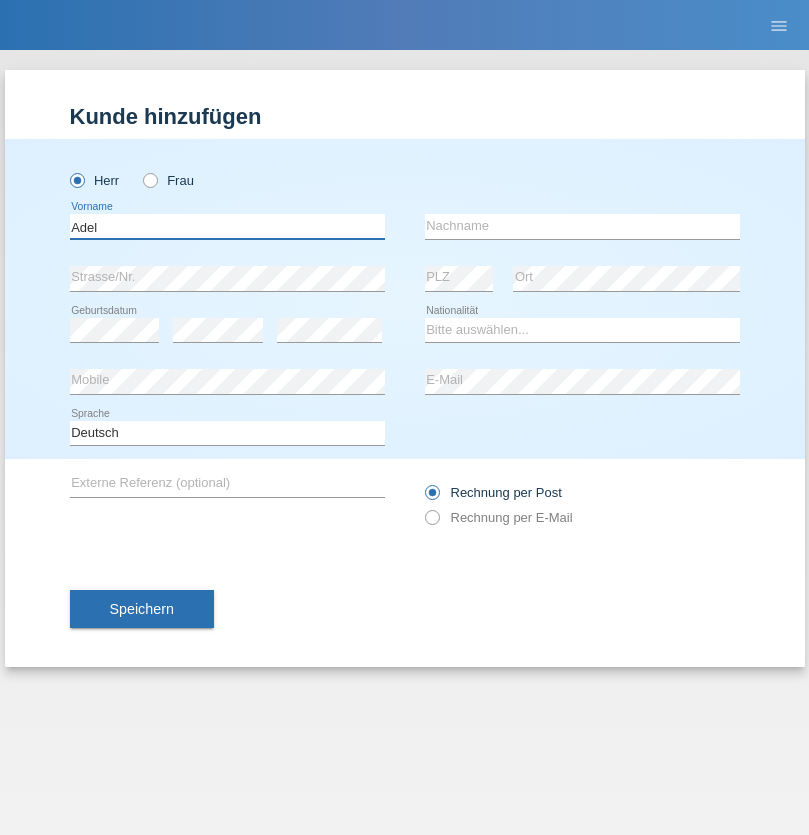 type on "Adel" 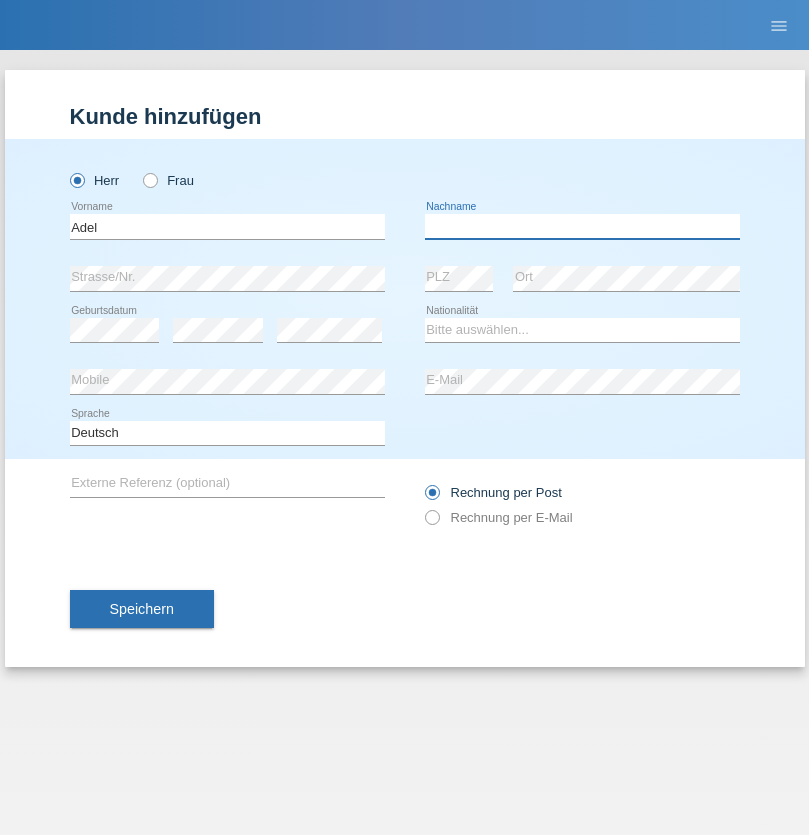 click at bounding box center [582, 226] 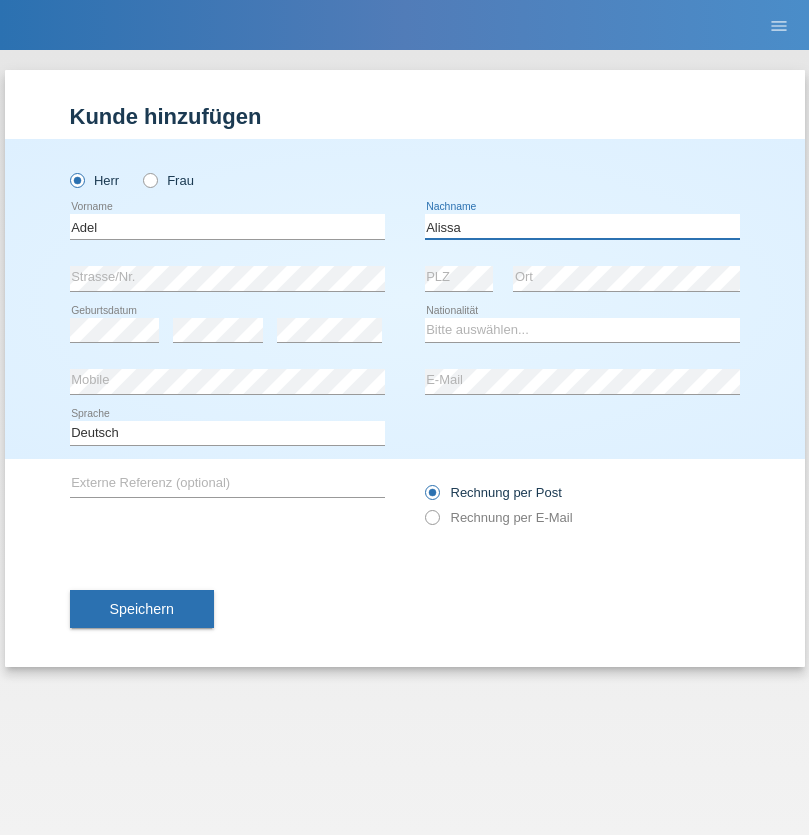 type on "Alissa" 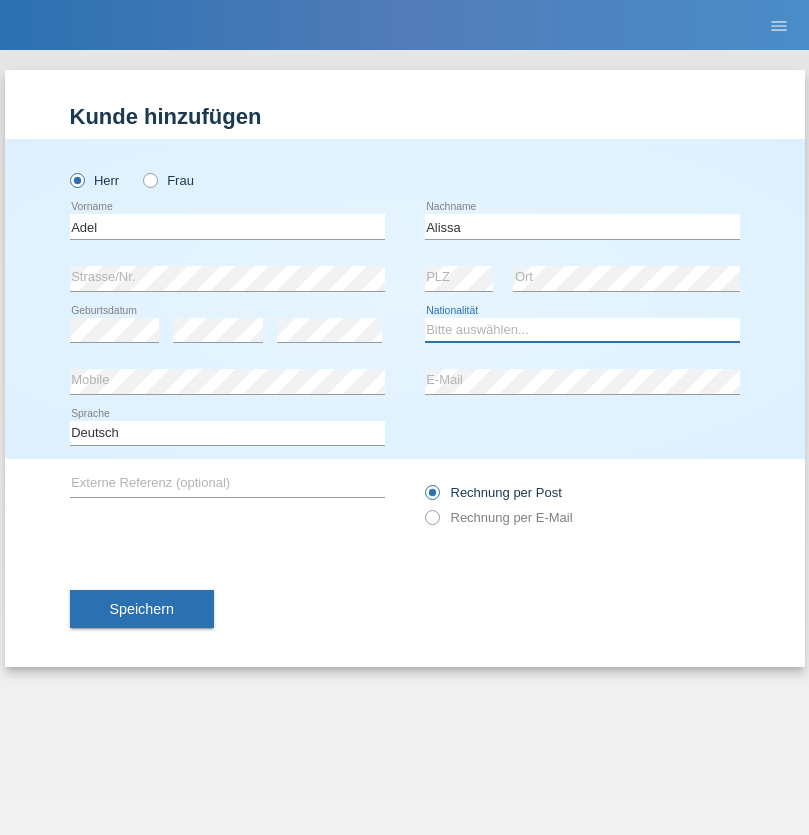 select on "SY" 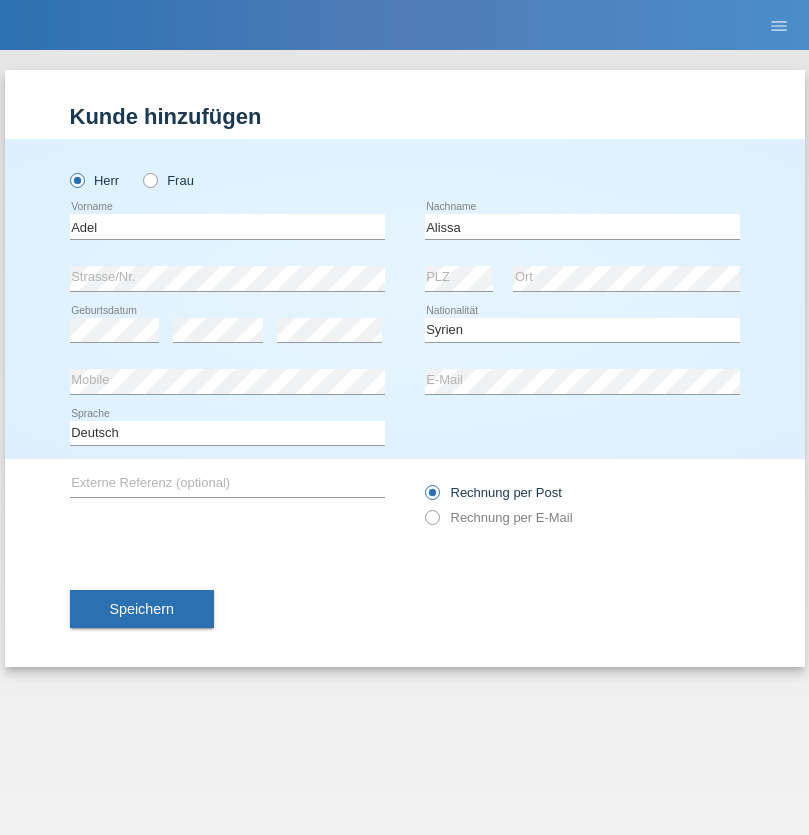 select on "C" 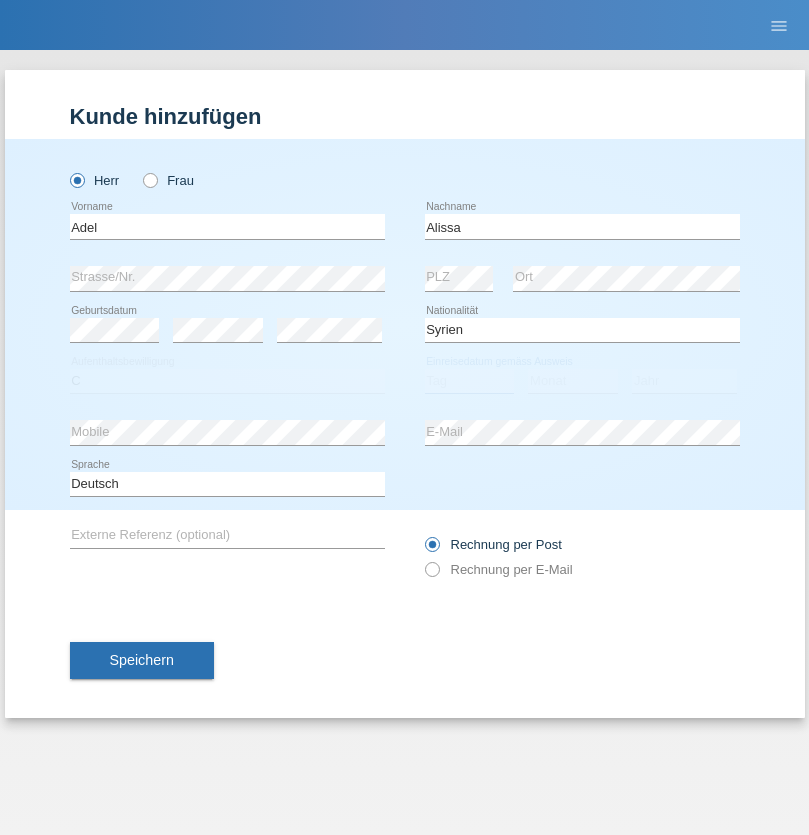 select on "20" 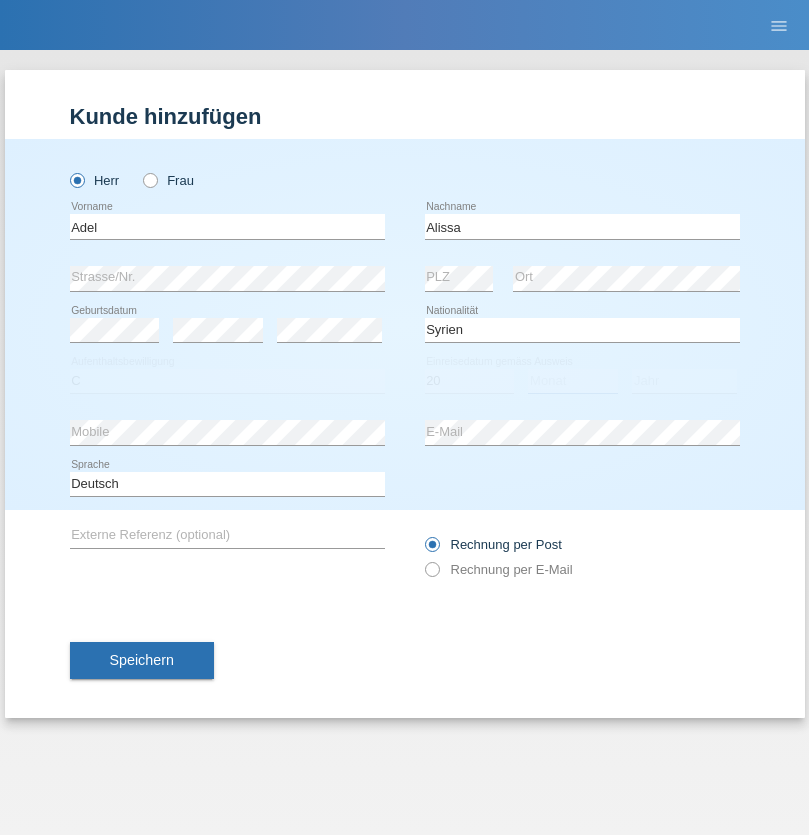 select on "09" 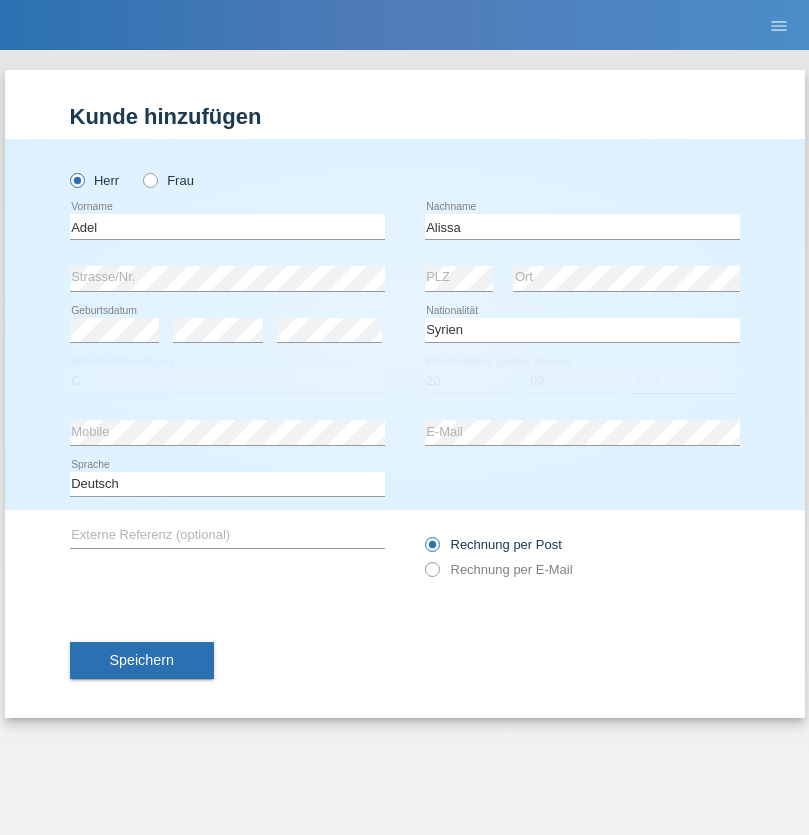 select on "2018" 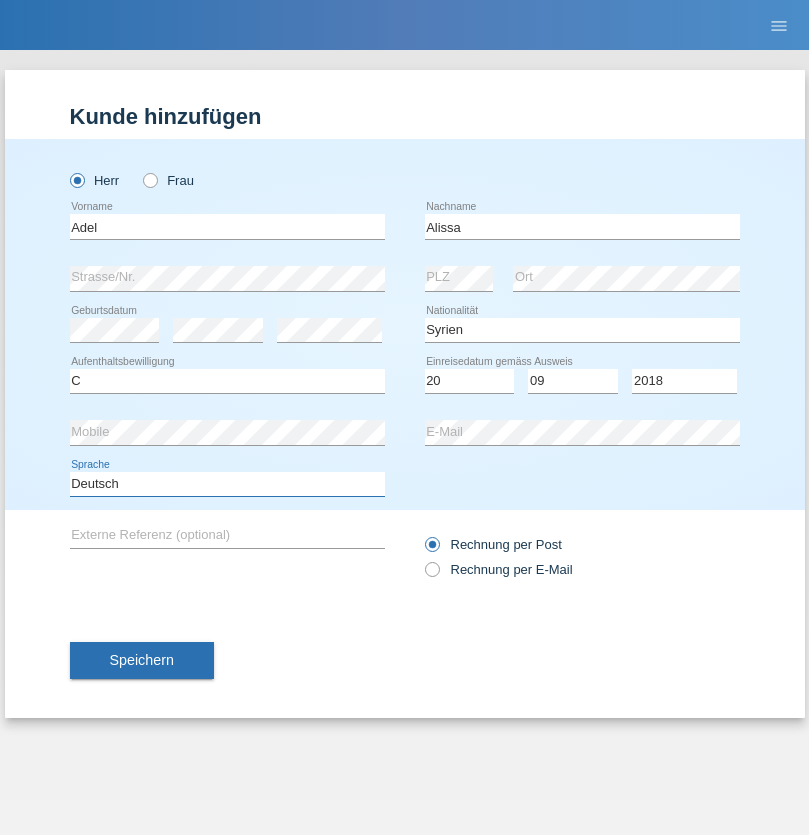 select on "en" 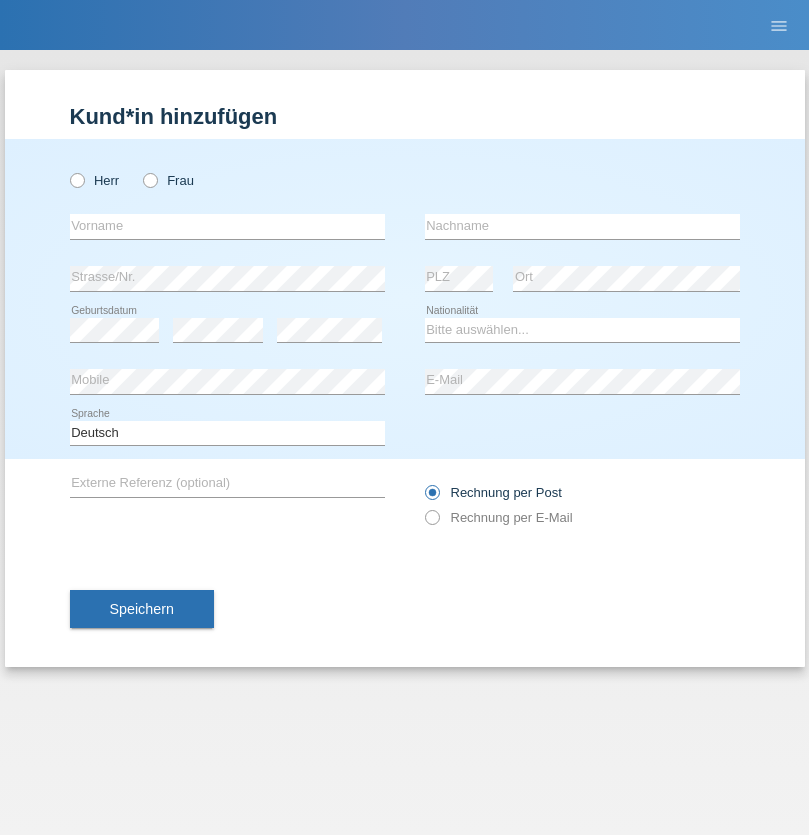 scroll, scrollTop: 0, scrollLeft: 0, axis: both 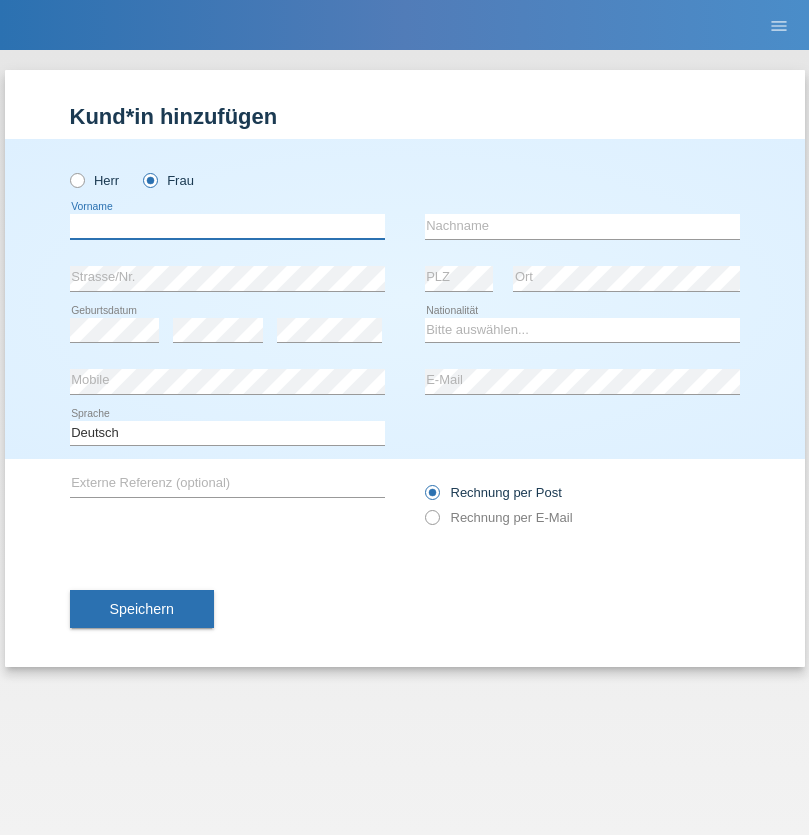 click at bounding box center [227, 226] 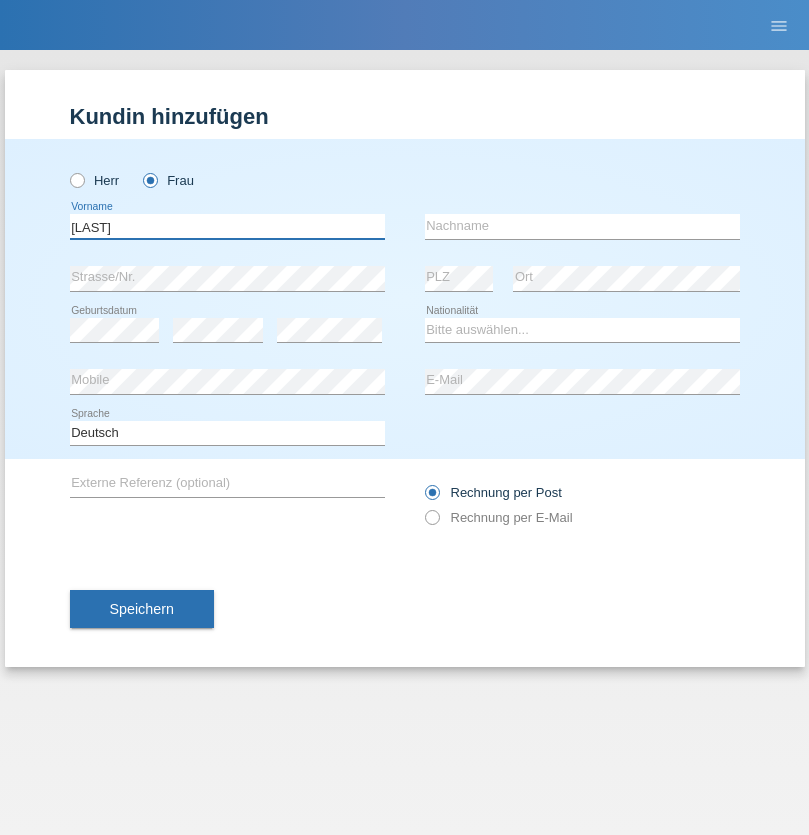 type on "Janka" 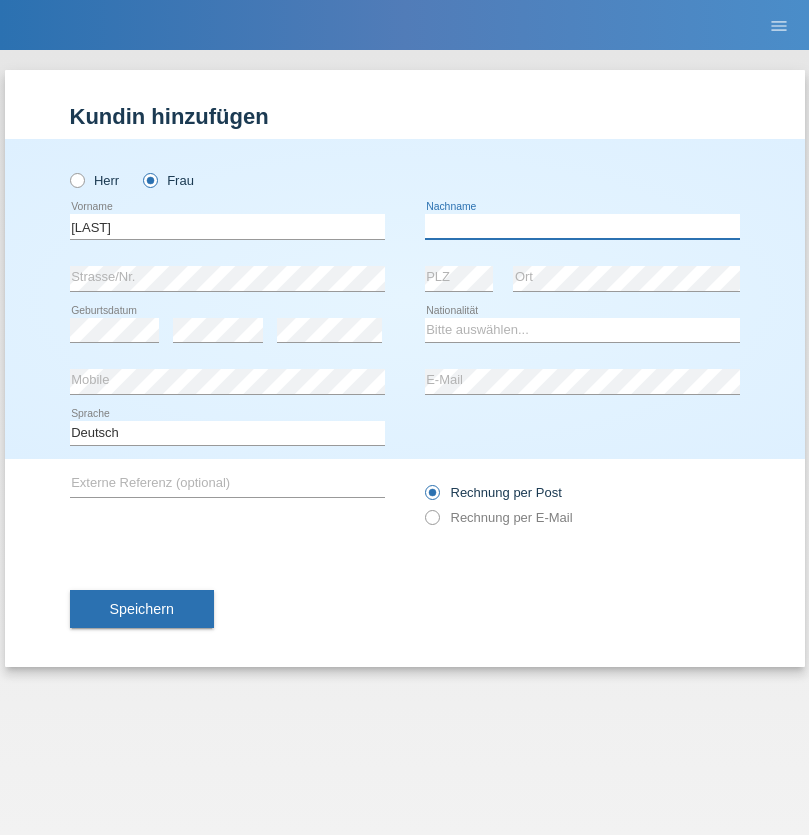 click at bounding box center [582, 226] 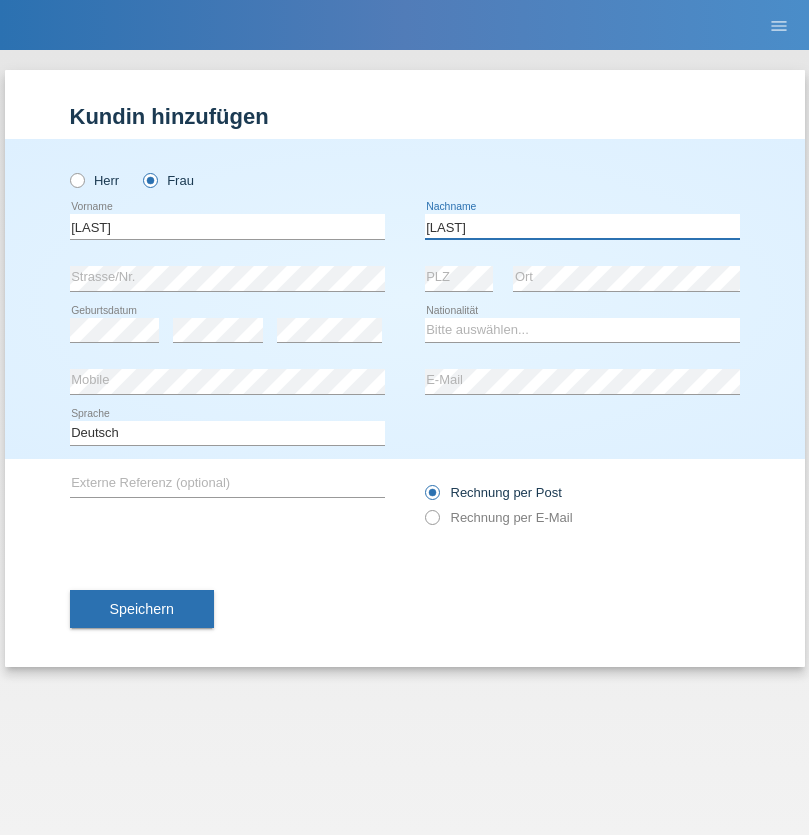 type on "Nemere" 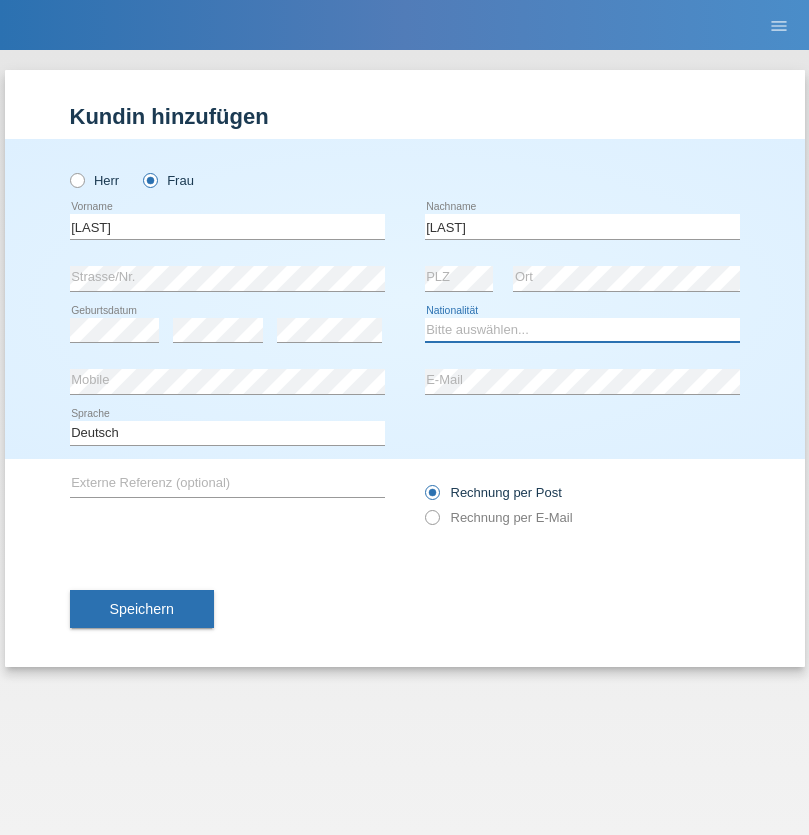 select on "HU" 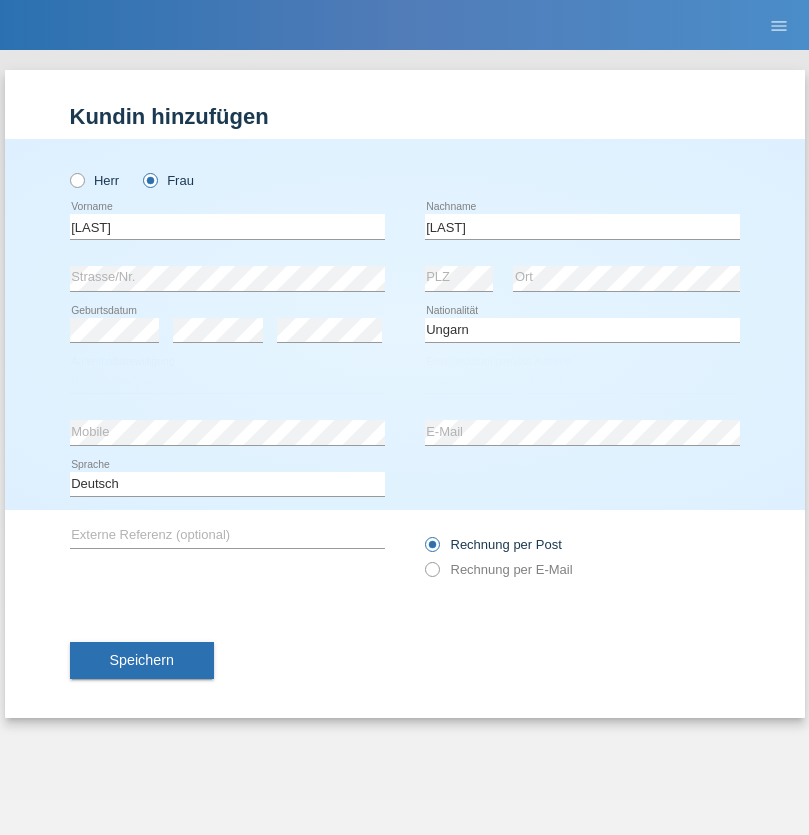 select on "C" 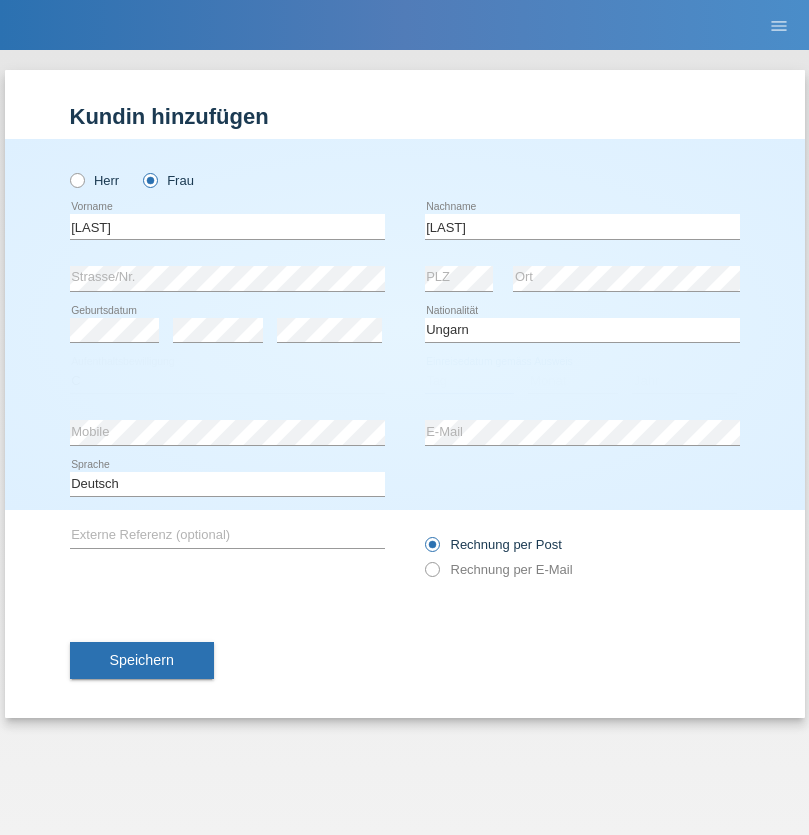 select on "13" 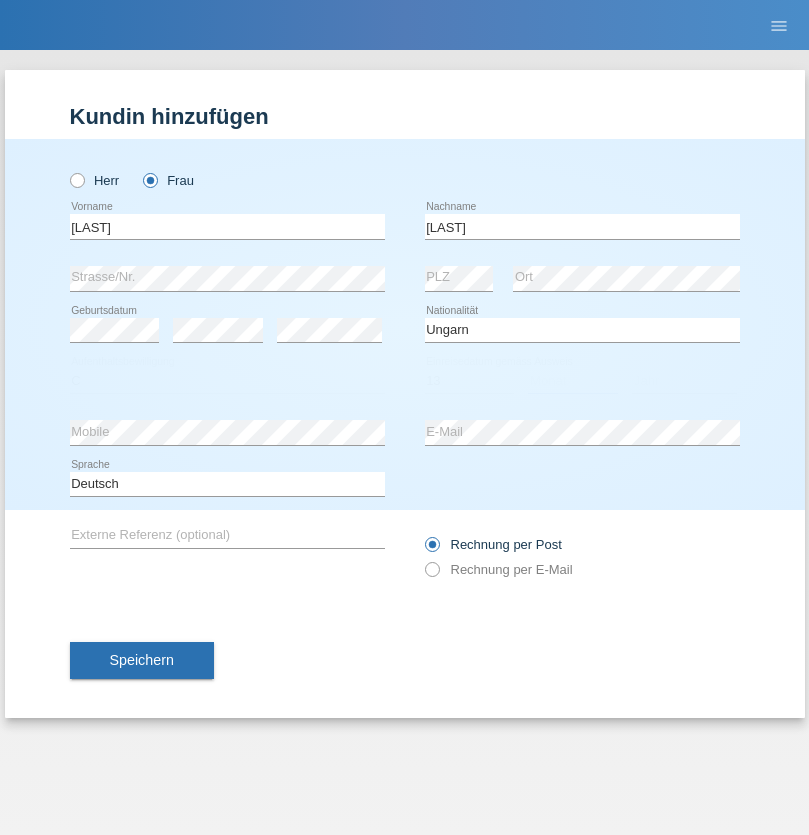 select on "12" 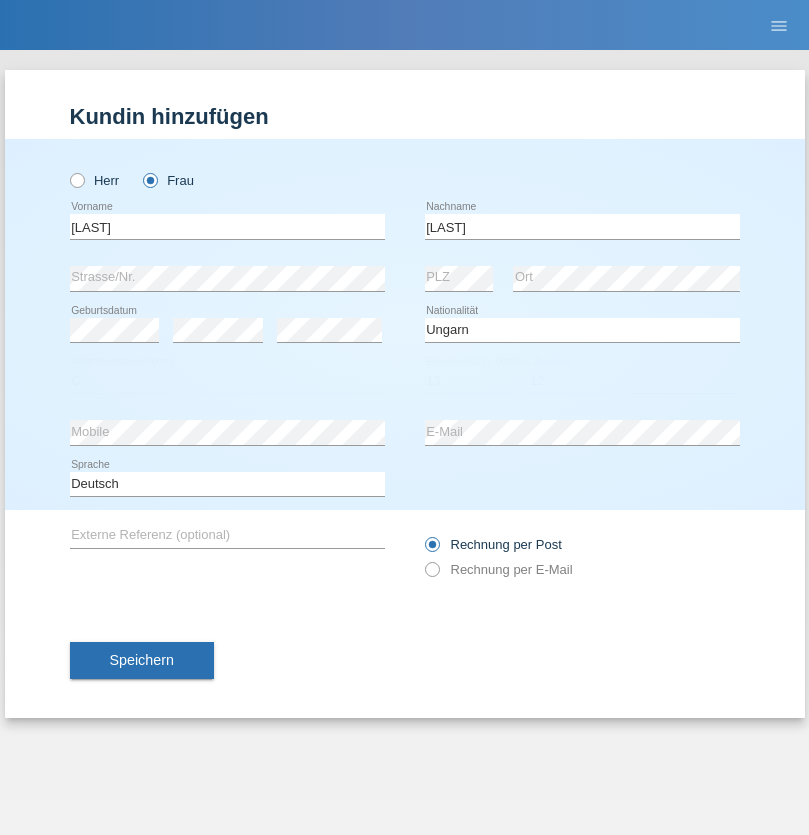 select on "2021" 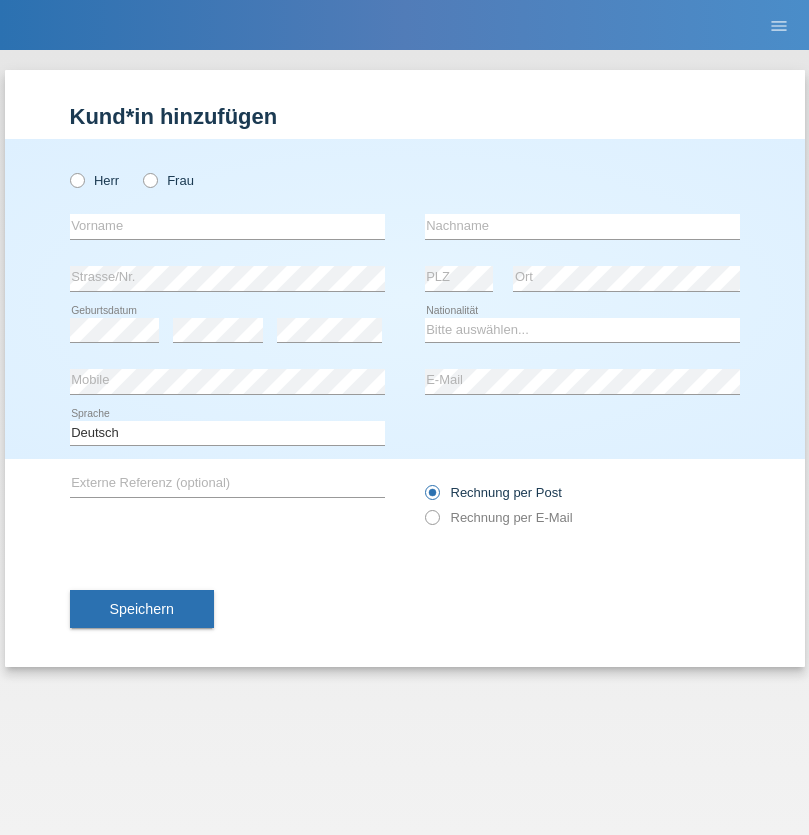 scroll, scrollTop: 0, scrollLeft: 0, axis: both 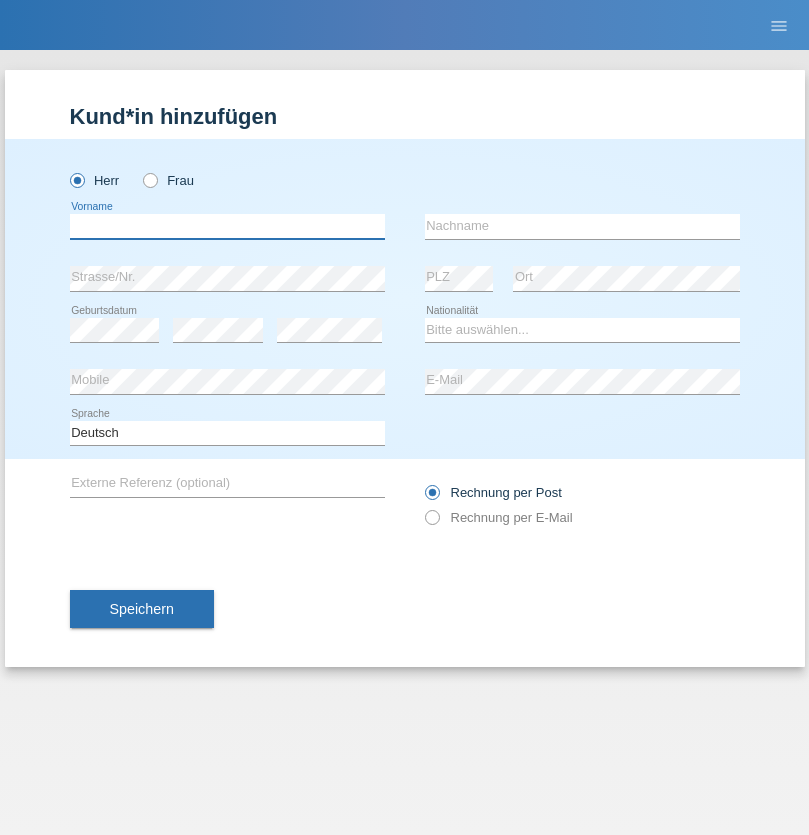 click at bounding box center [227, 226] 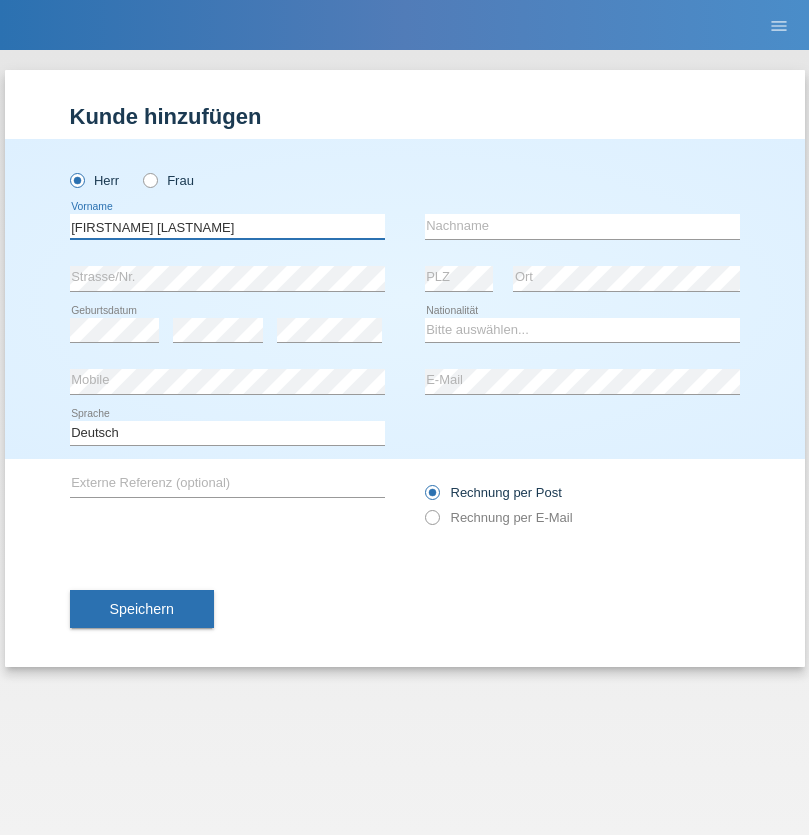 type on "[FIRSTNAME] [LASTNAME]" 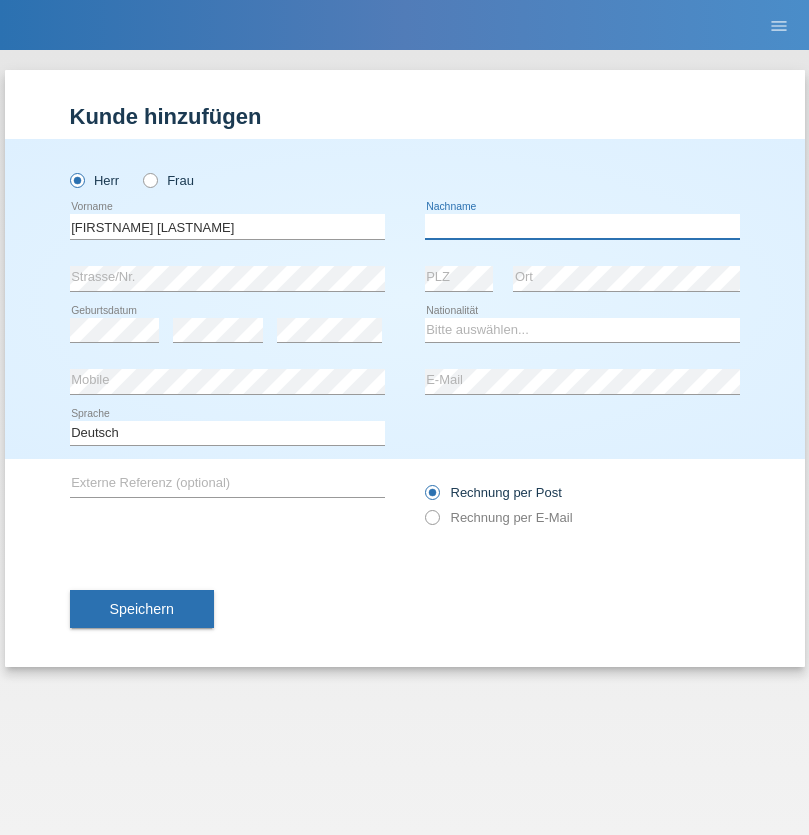 click at bounding box center [582, 226] 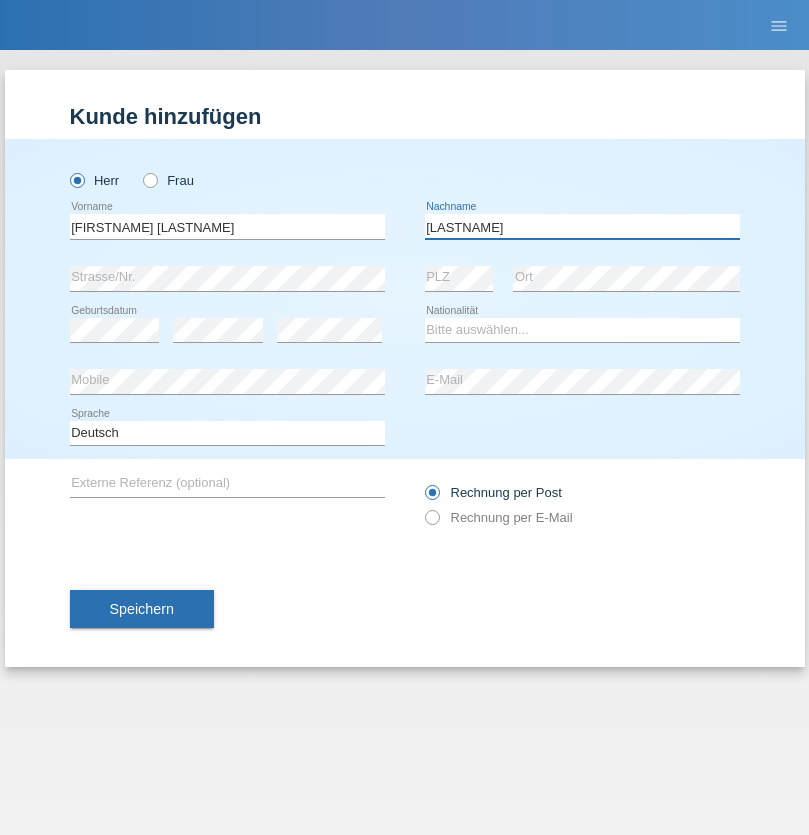type on "[LASTNAME]" 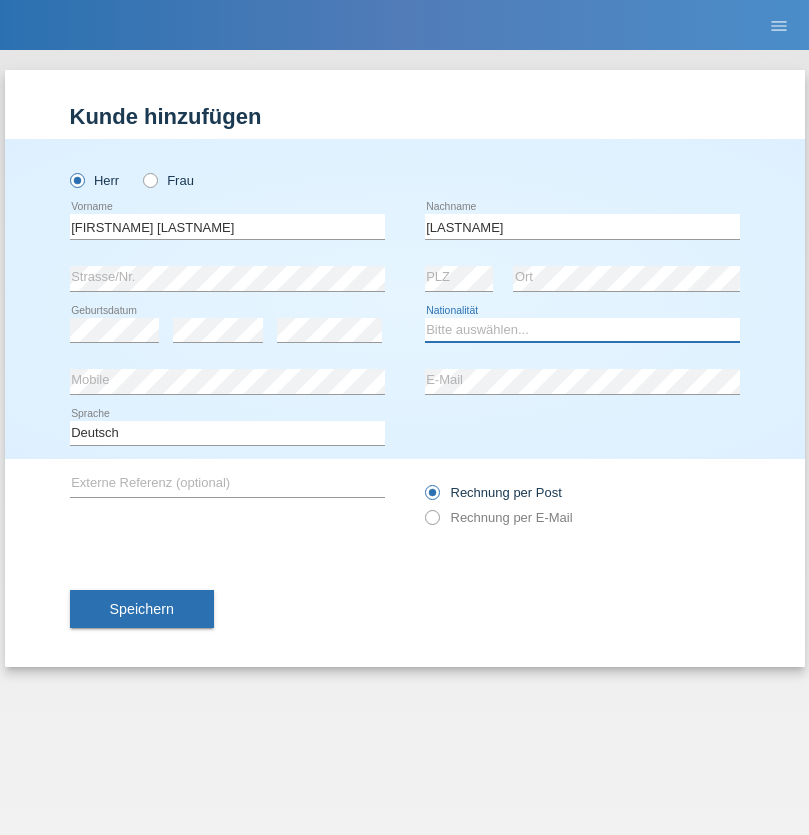 select on "PT" 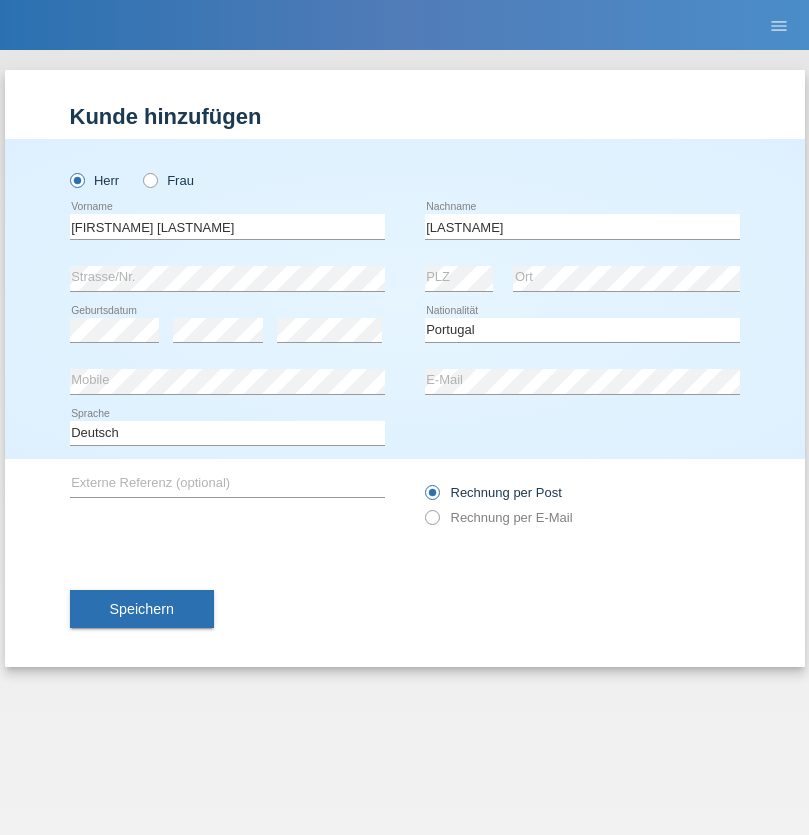 select on "C" 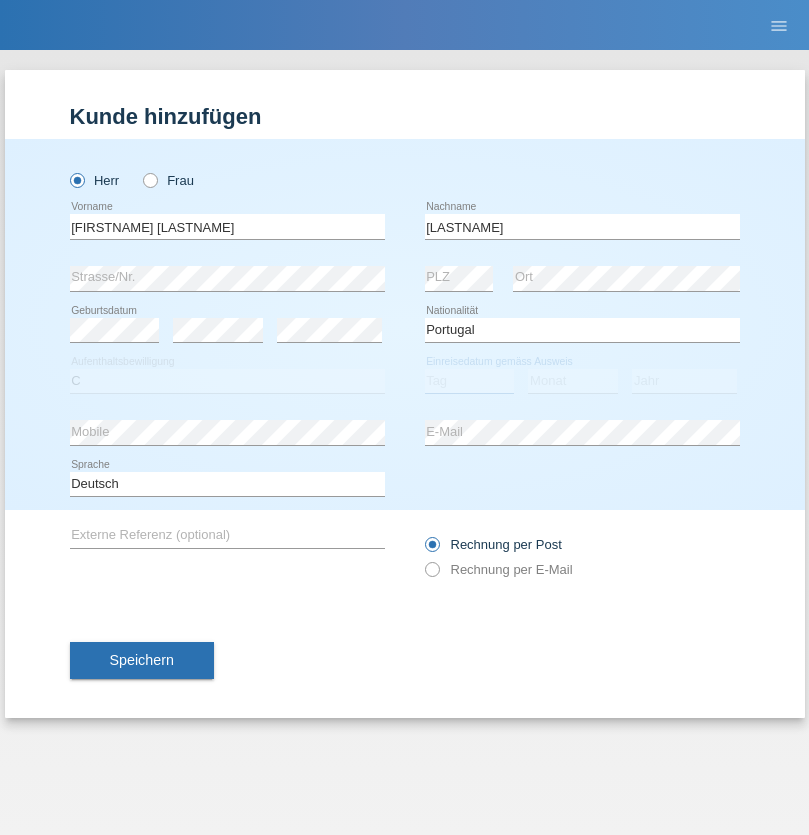 select on "04" 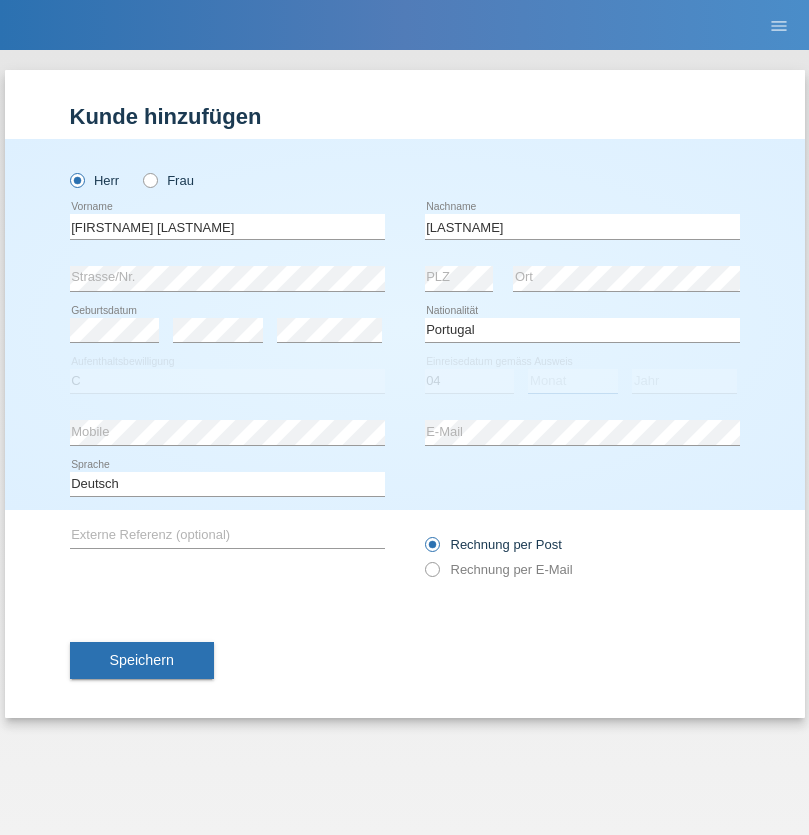 select on "09" 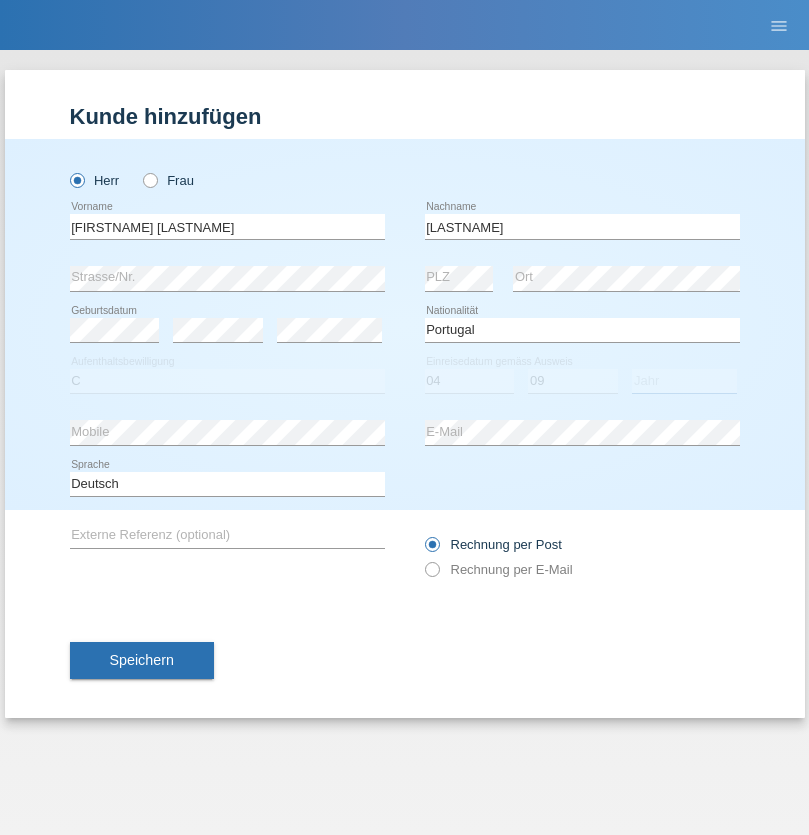 select on "2021" 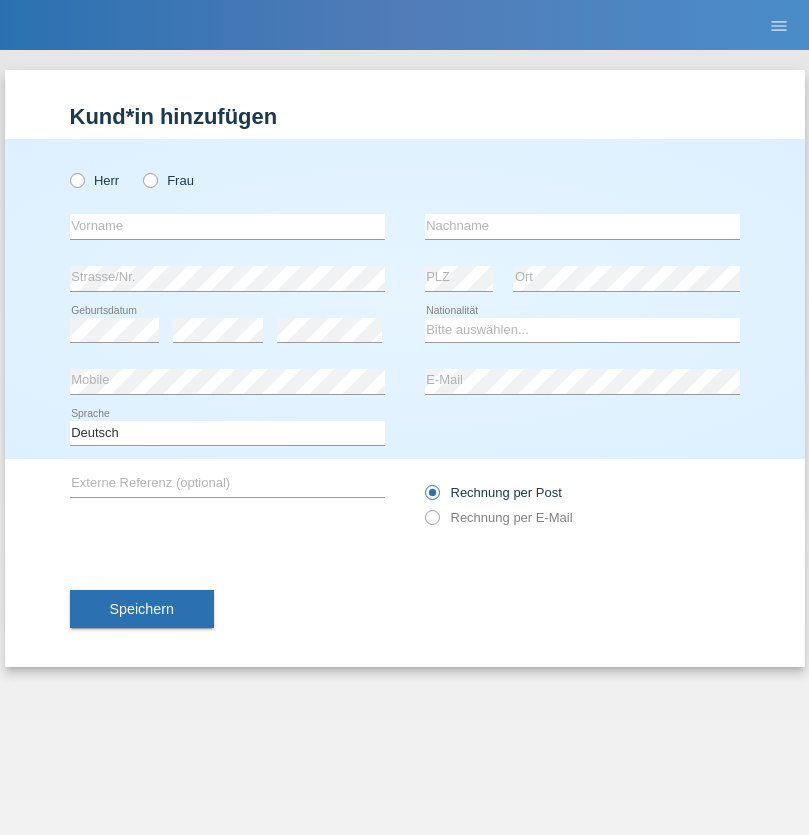 scroll, scrollTop: 0, scrollLeft: 0, axis: both 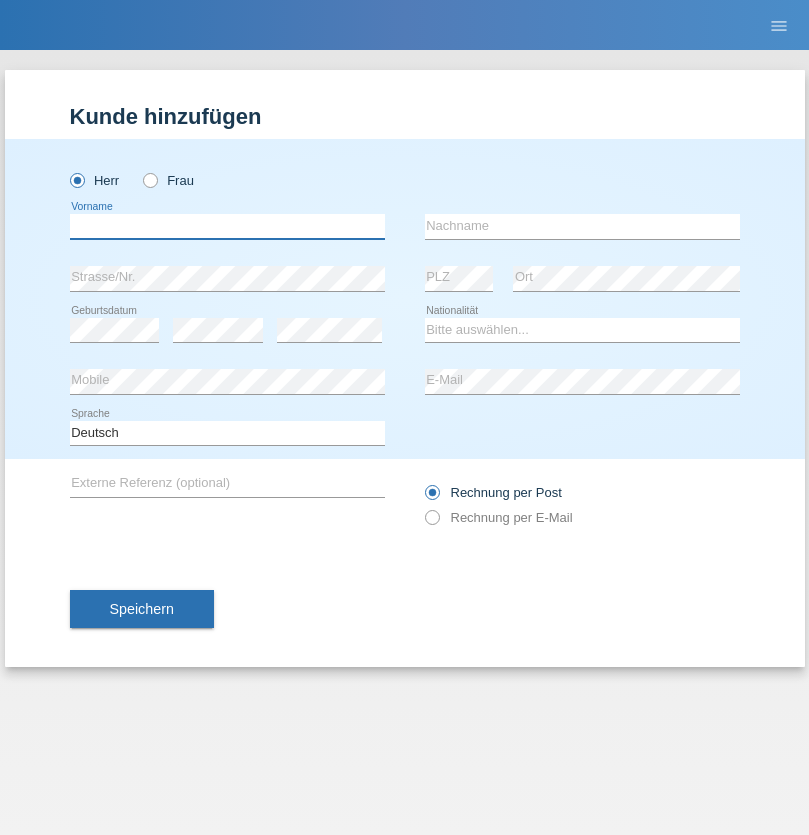 click at bounding box center (227, 226) 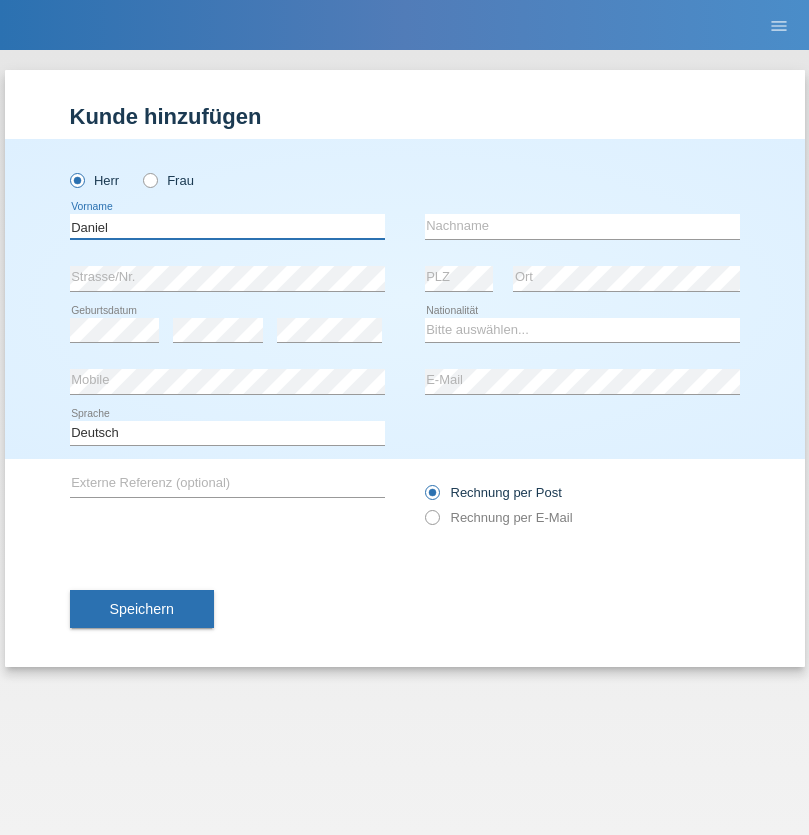 type on "Daniel" 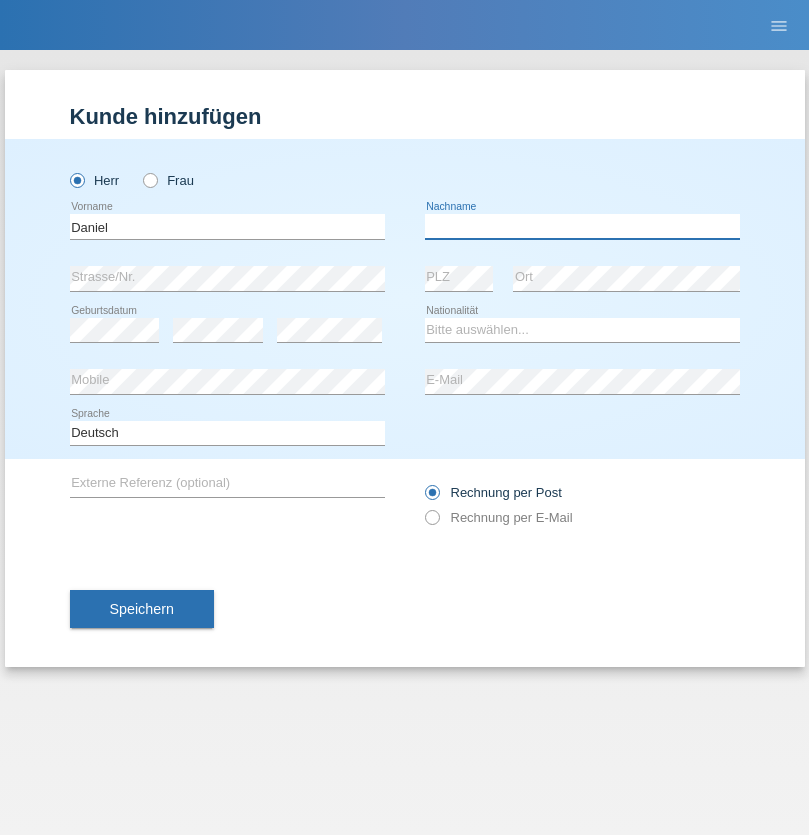 click at bounding box center (582, 226) 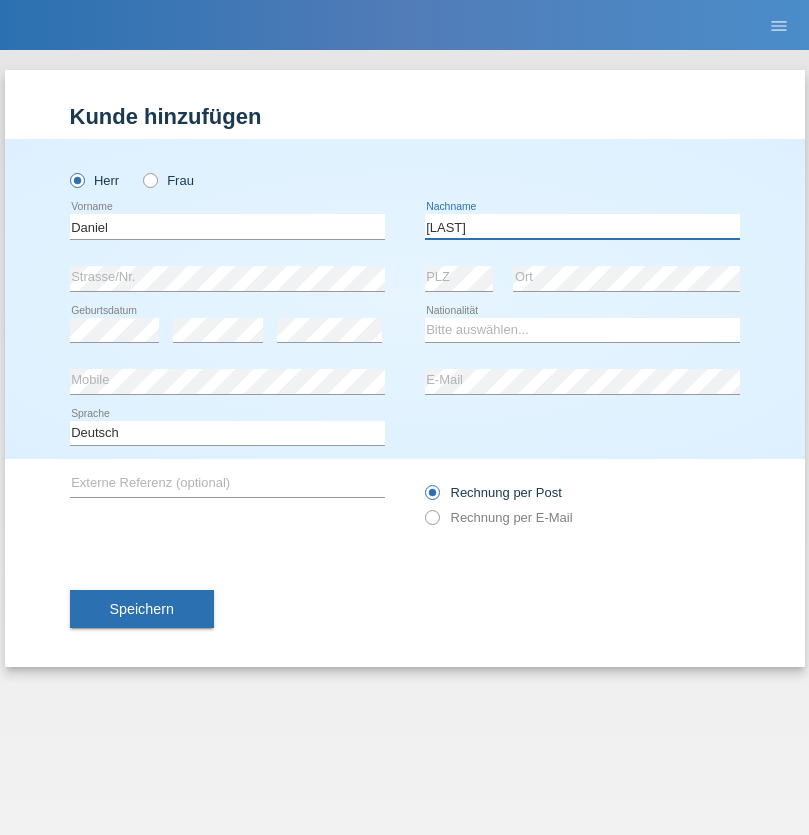 type on "Falk" 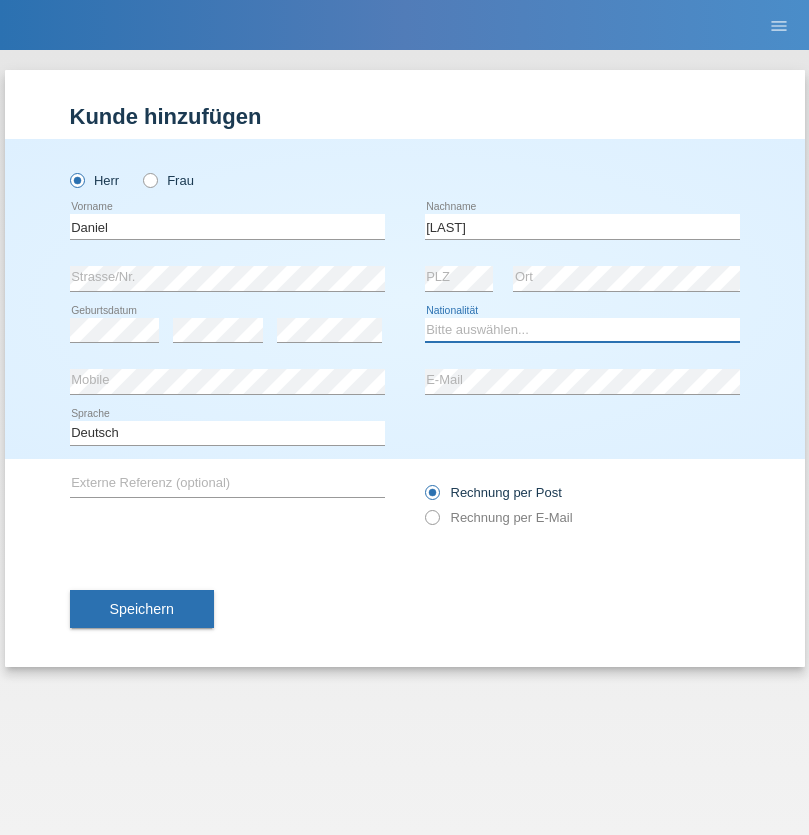select on "CH" 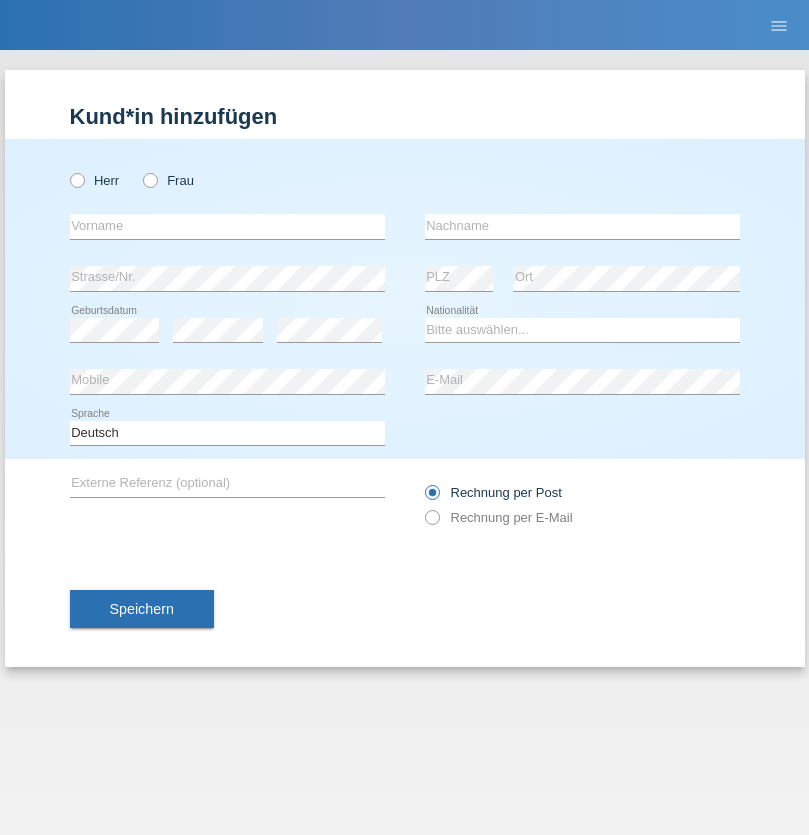 scroll, scrollTop: 0, scrollLeft: 0, axis: both 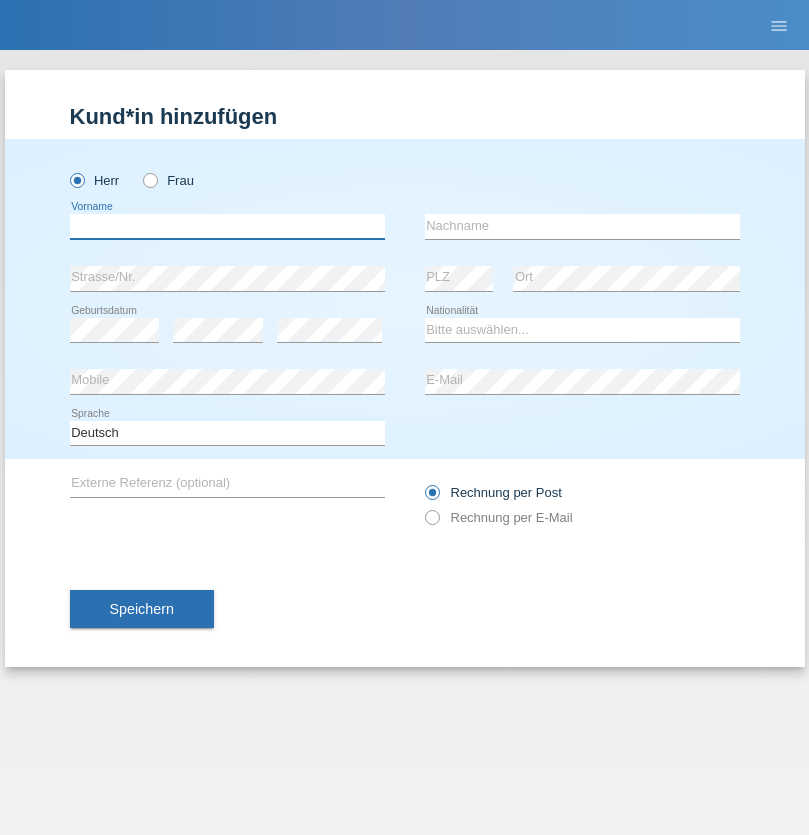 click at bounding box center [227, 226] 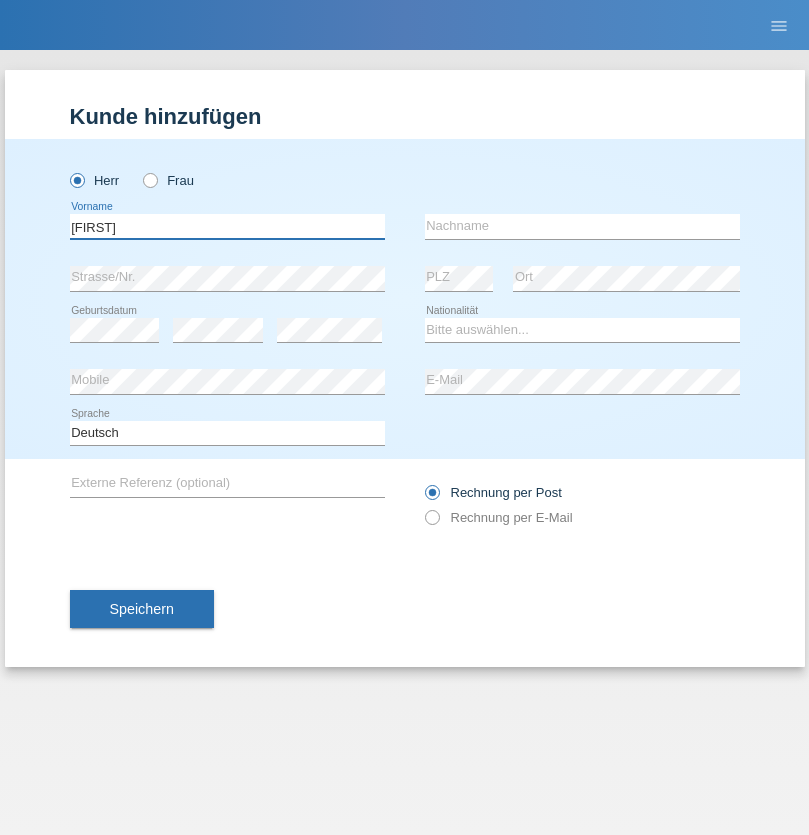 type on "[FIRST]" 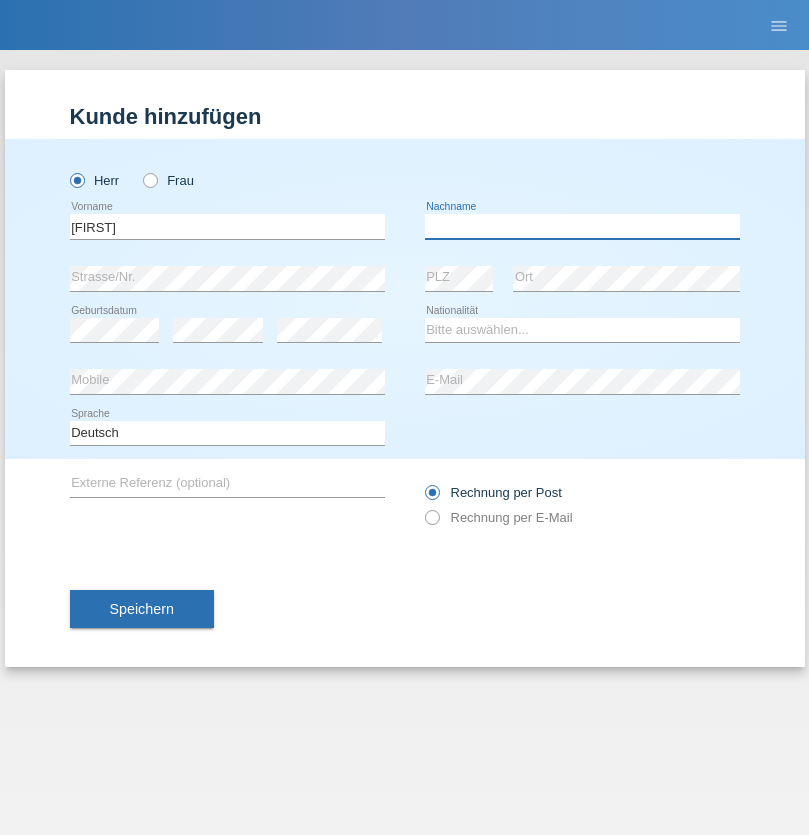 click at bounding box center (582, 226) 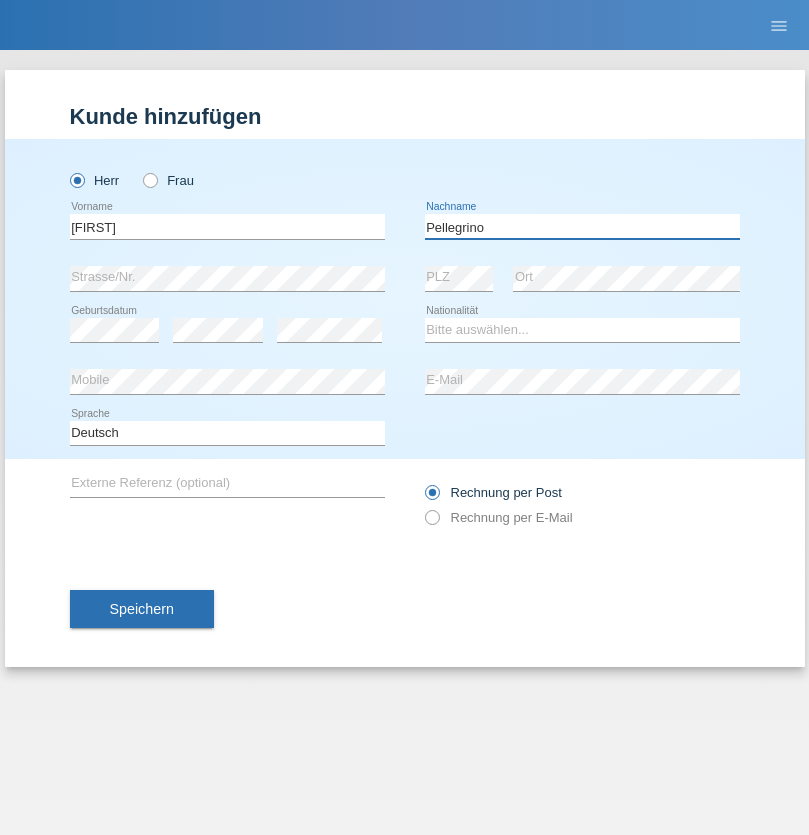 type on "Pellegrino" 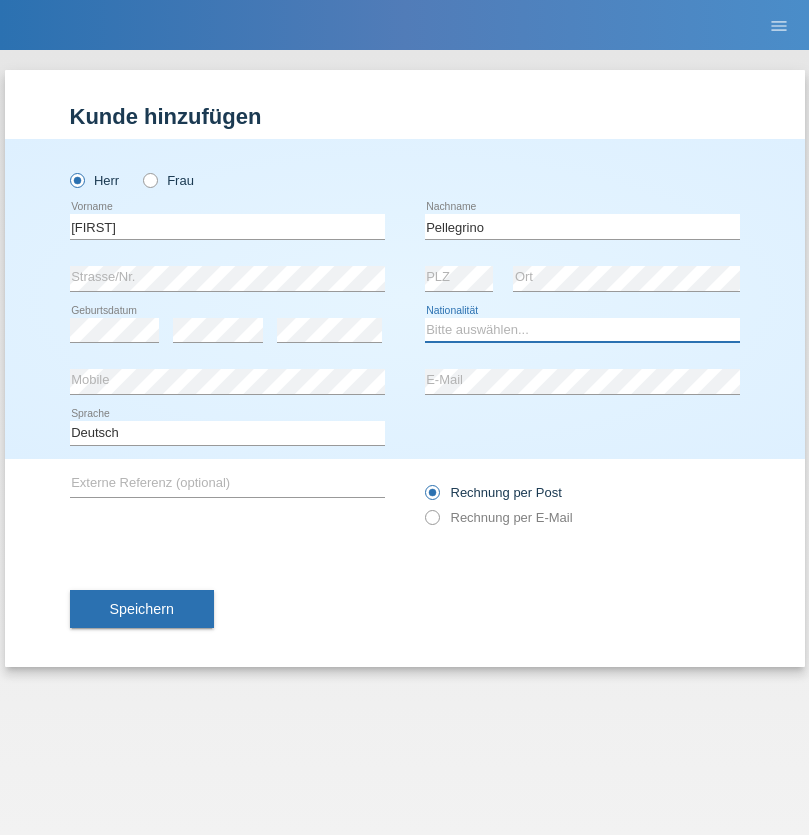 select on "IT" 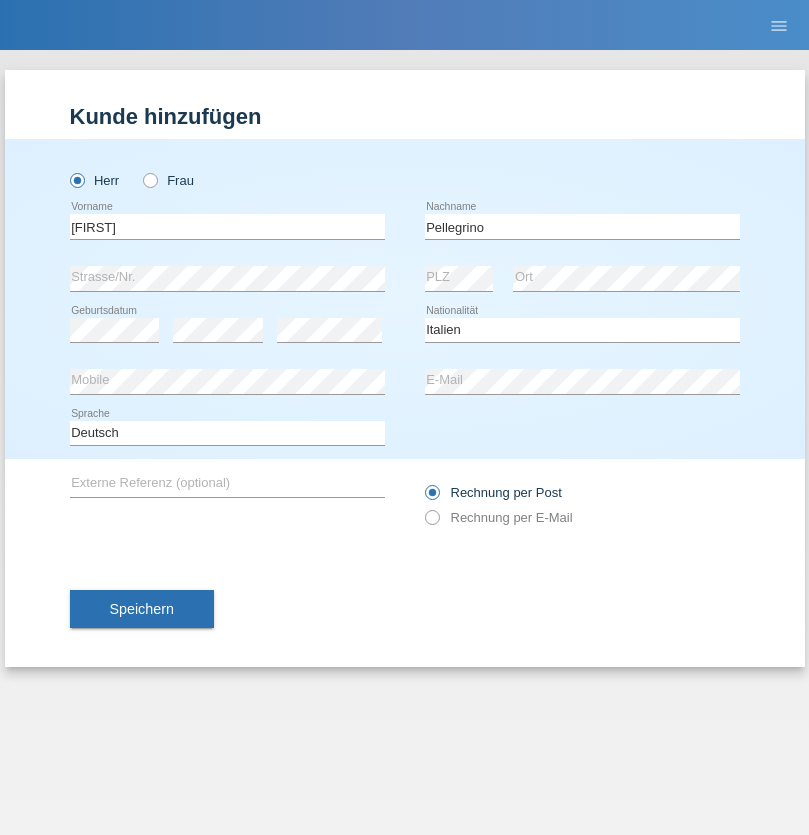 select on "C" 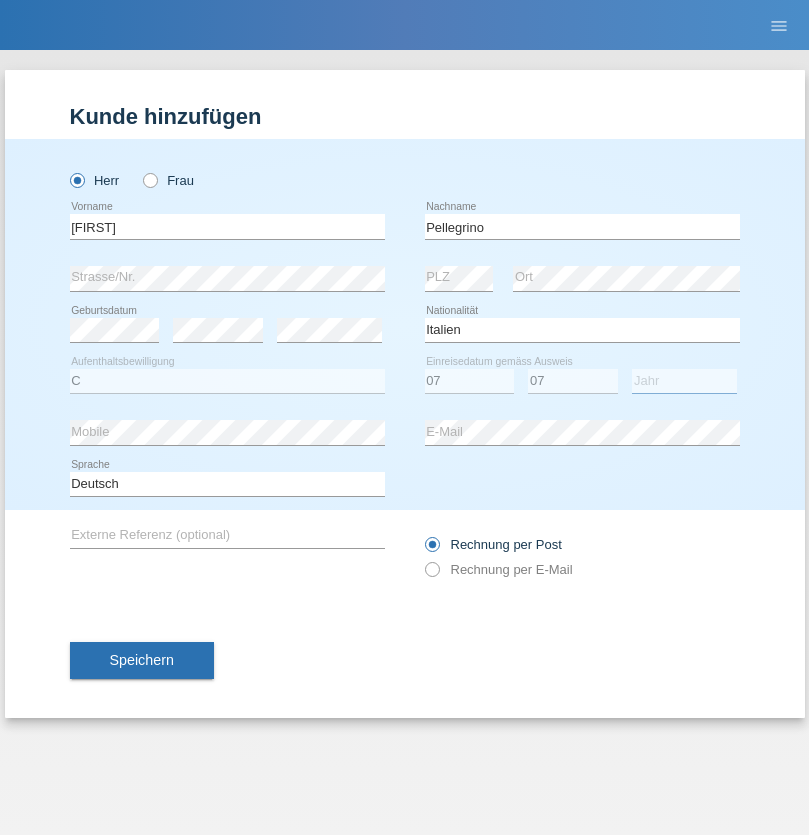 select on "2021" 